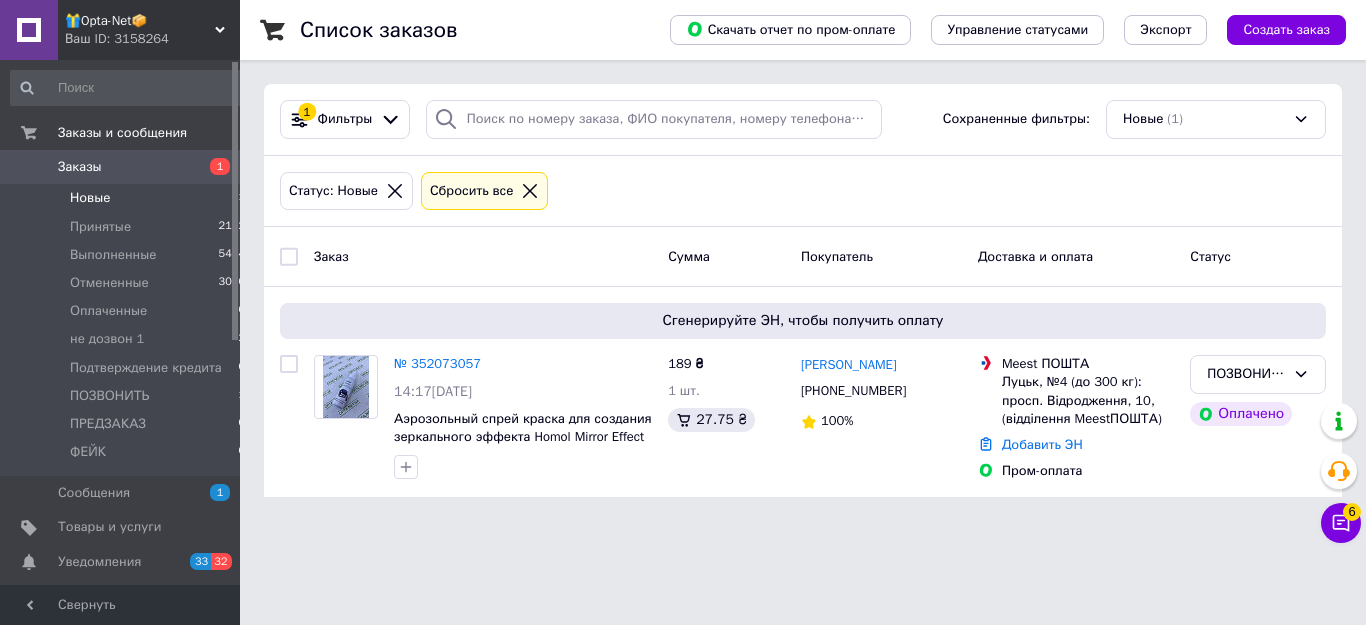scroll, scrollTop: 0, scrollLeft: 0, axis: both 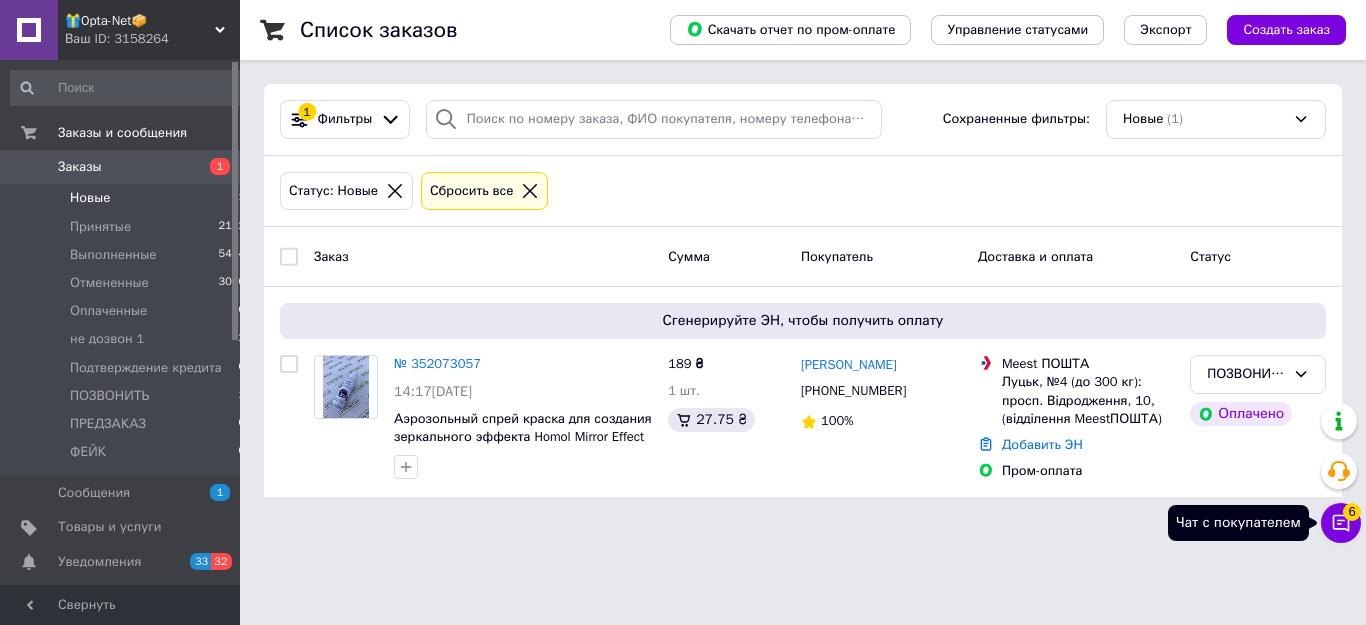 click 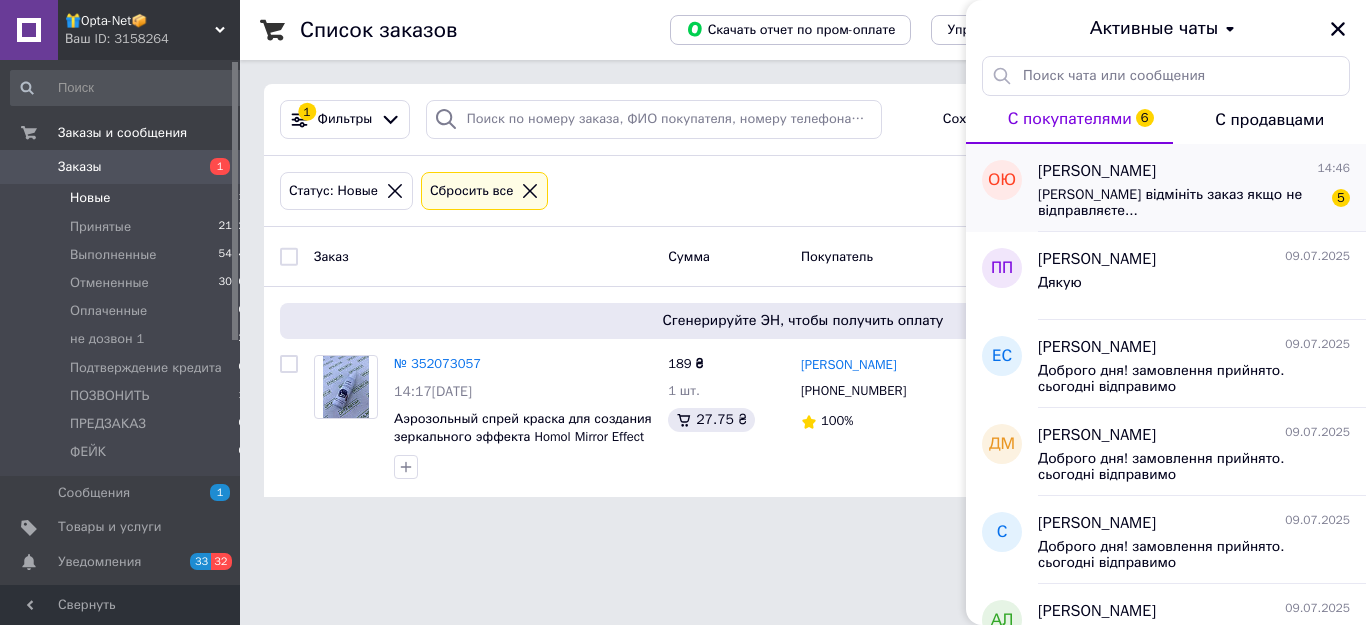 click on "[PERSON_NAME] відмініть заказ якщо не відправляєте..." at bounding box center (1180, 203) 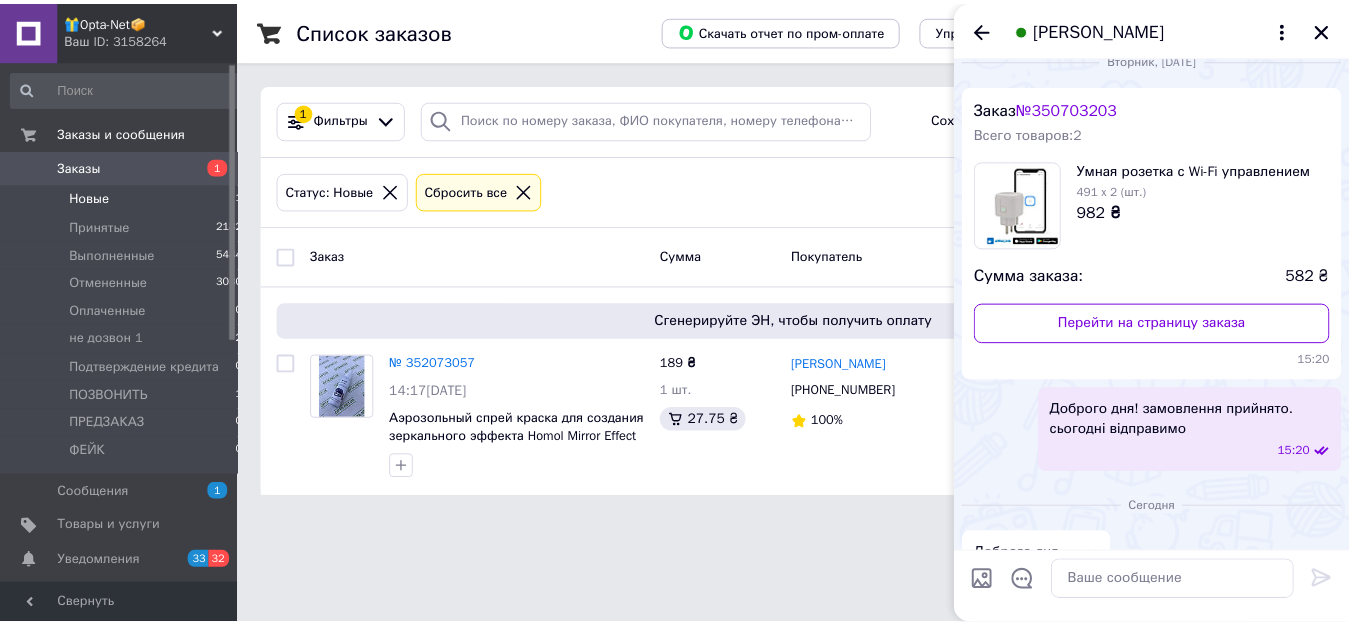 scroll, scrollTop: 0, scrollLeft: 0, axis: both 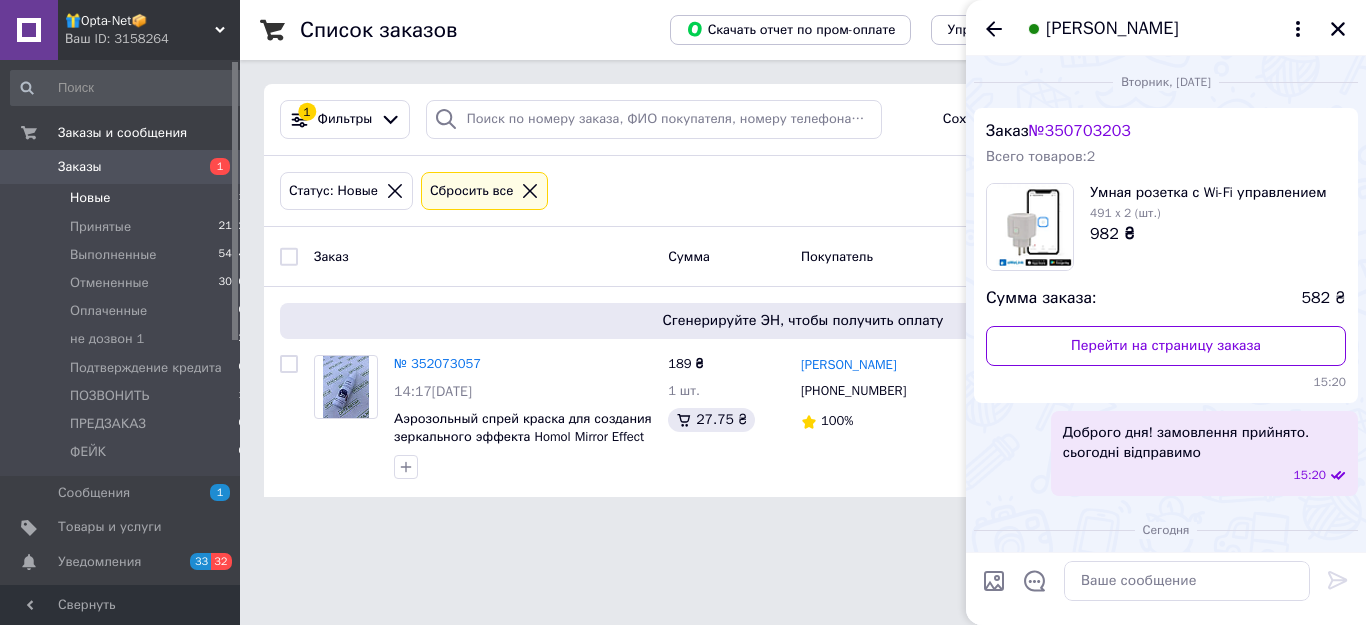click on "№ 350703203" at bounding box center (1080, 131) 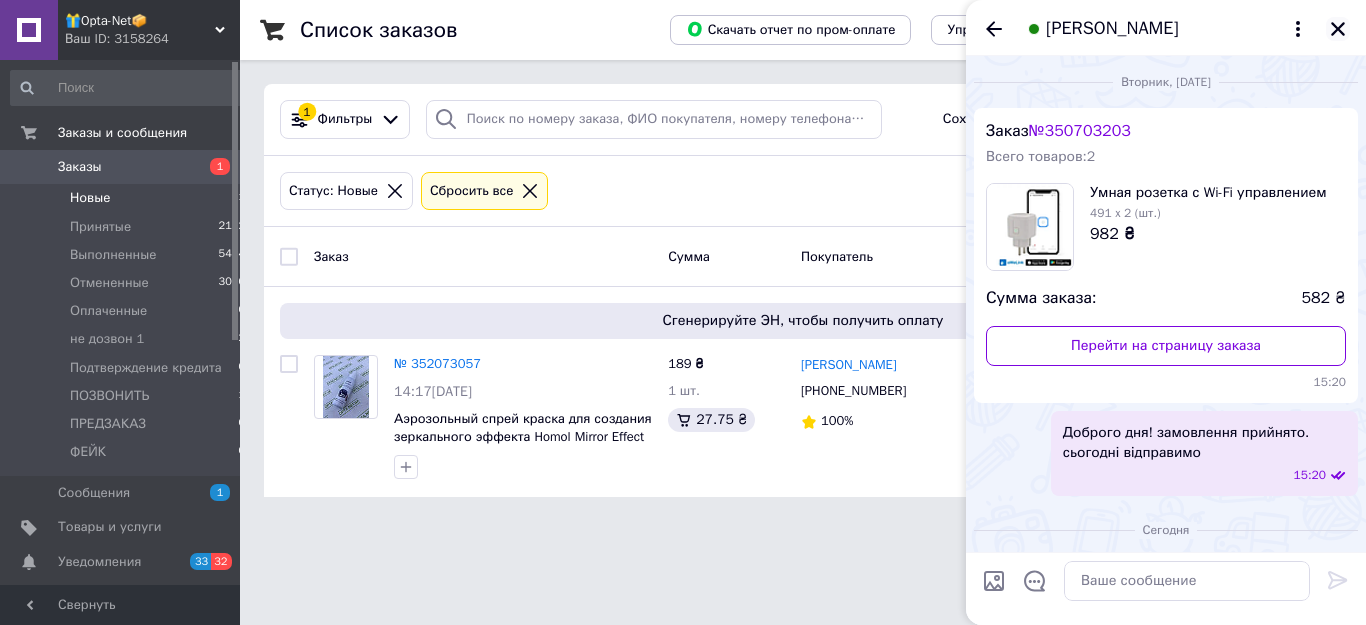 click at bounding box center (1338, 29) 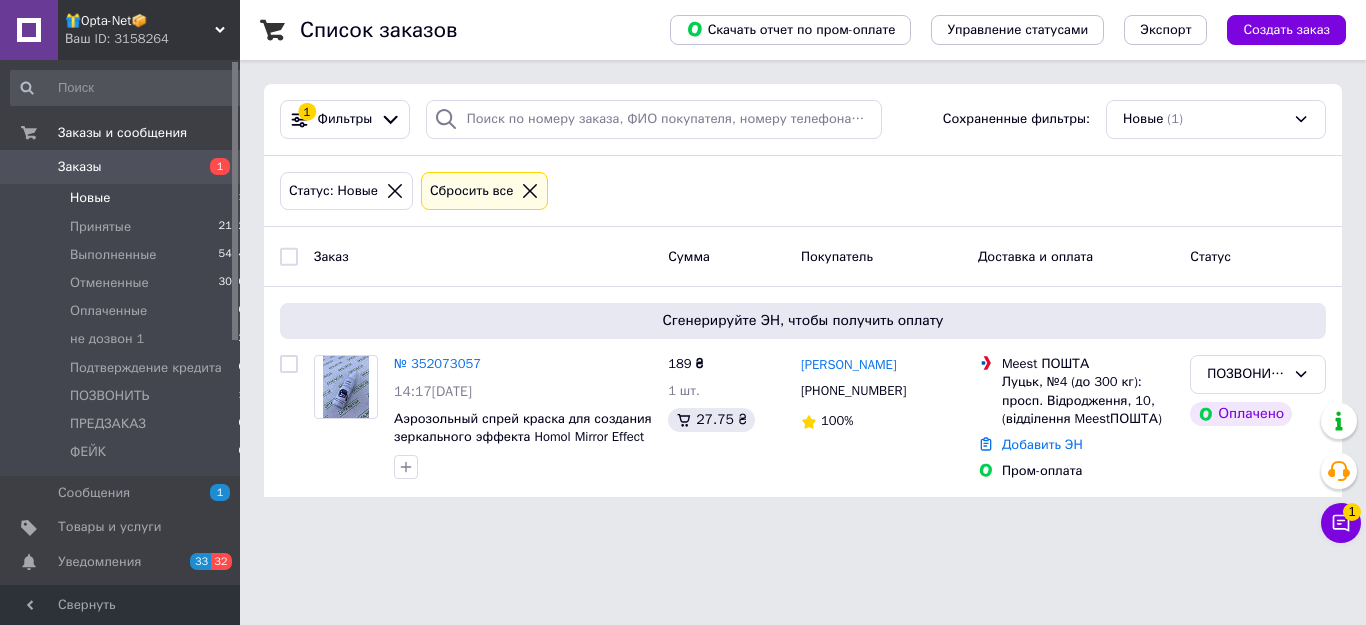 click 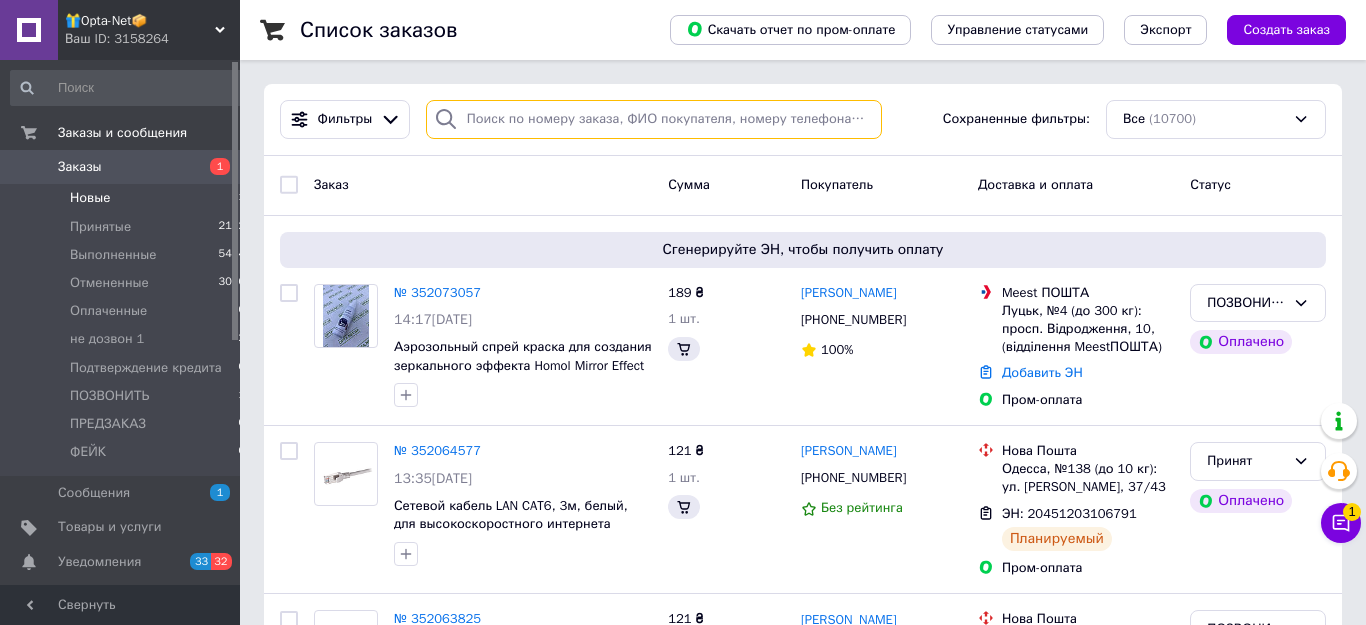 click at bounding box center (654, 119) 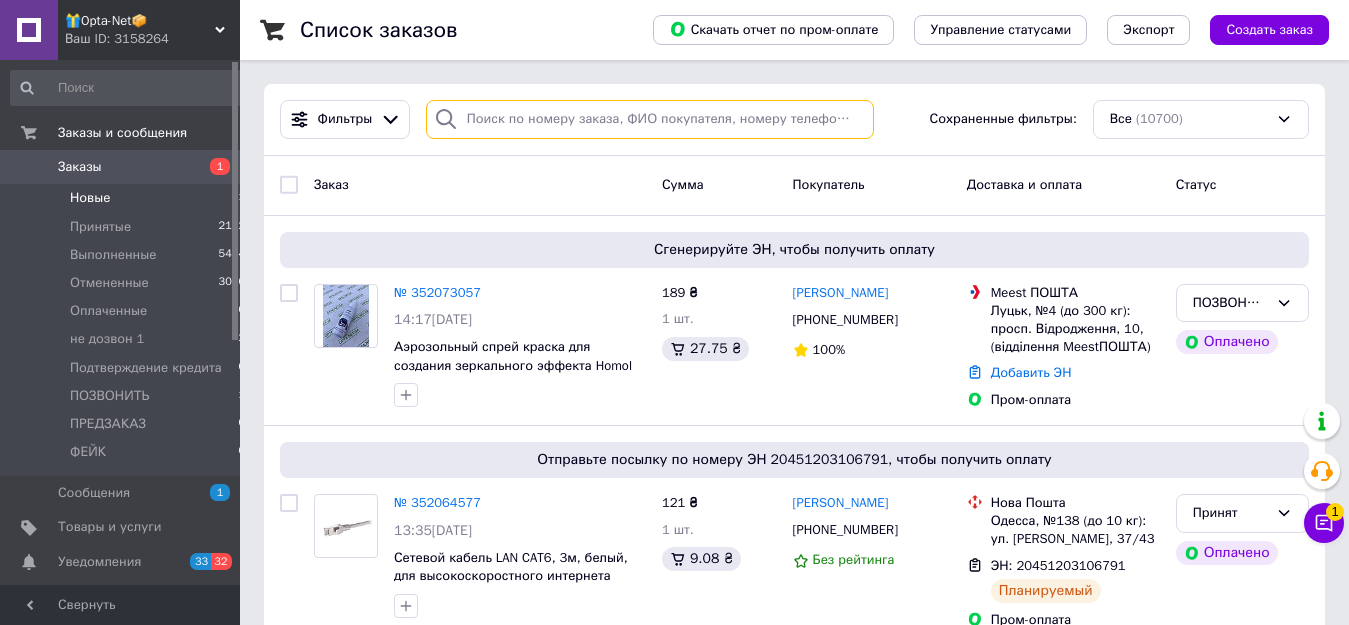 paste on "350703203" 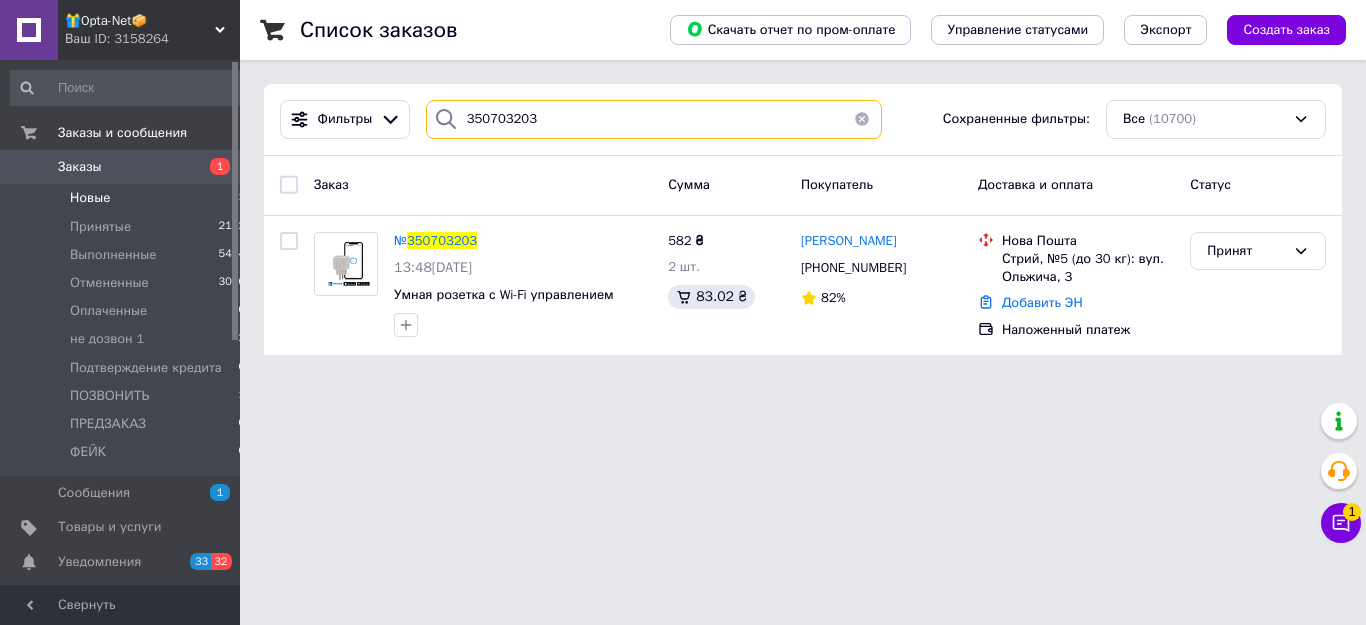 type on "350703203" 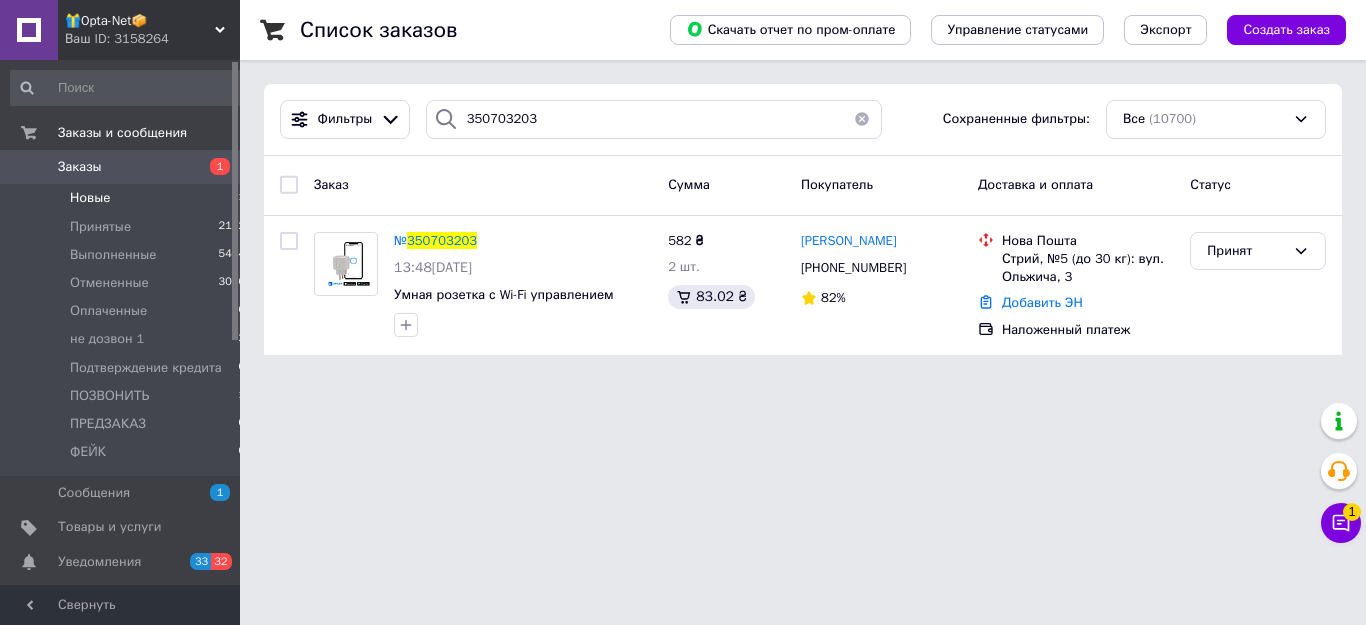 click on "Новые 1" at bounding box center (128, 198) 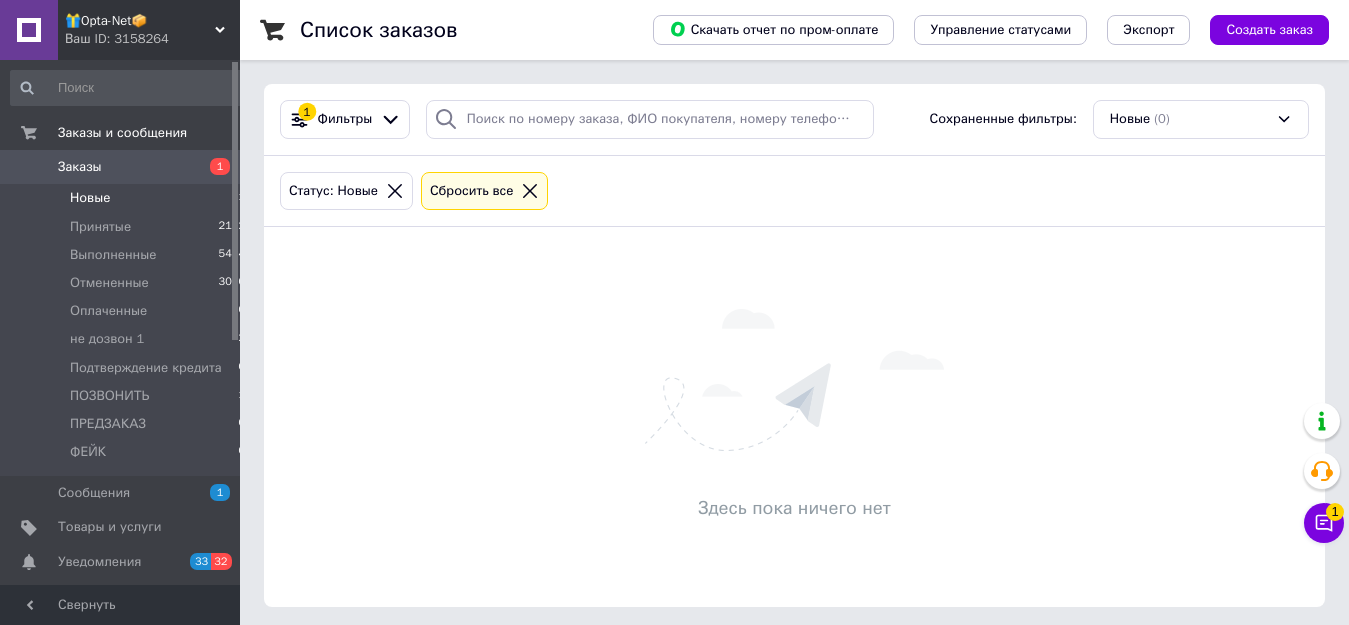 click at bounding box center [530, 191] 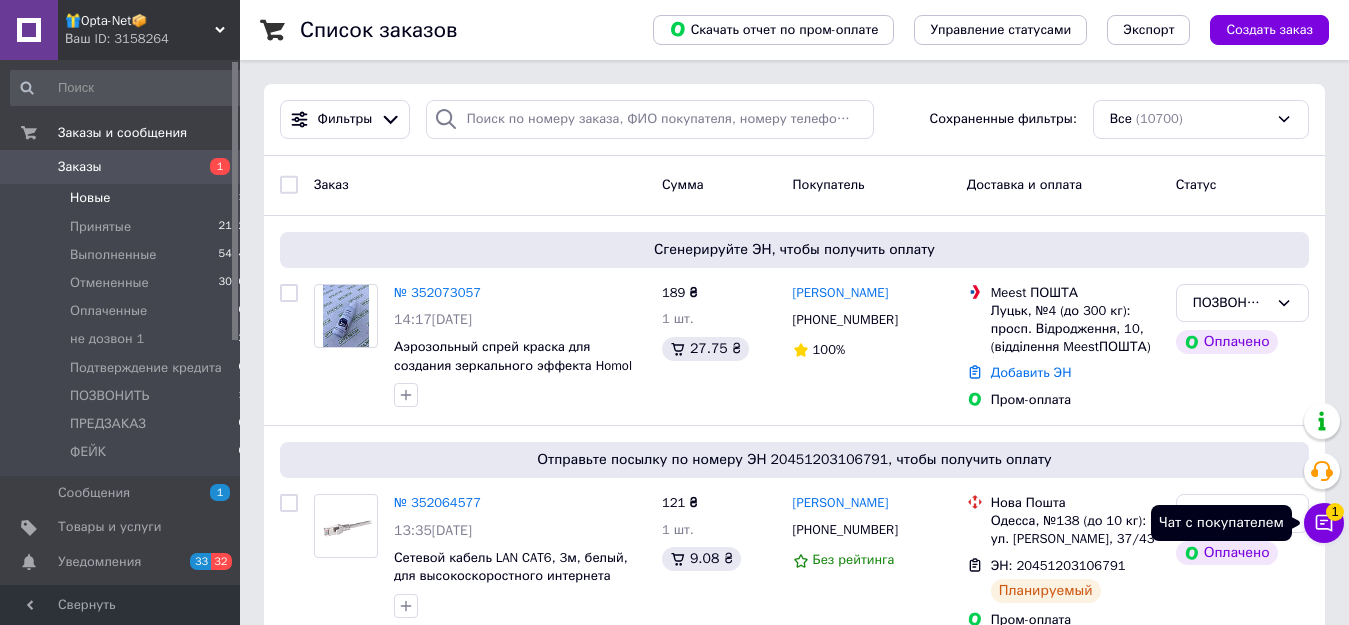 click on "1" at bounding box center (1335, 512) 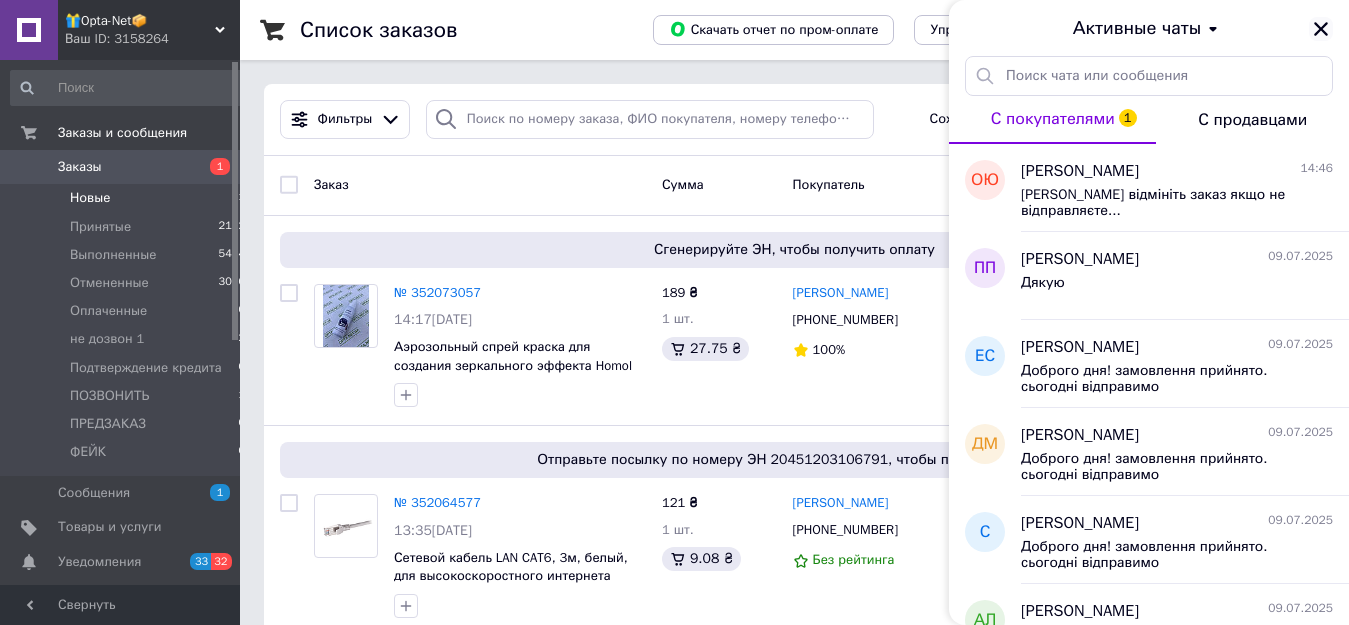click 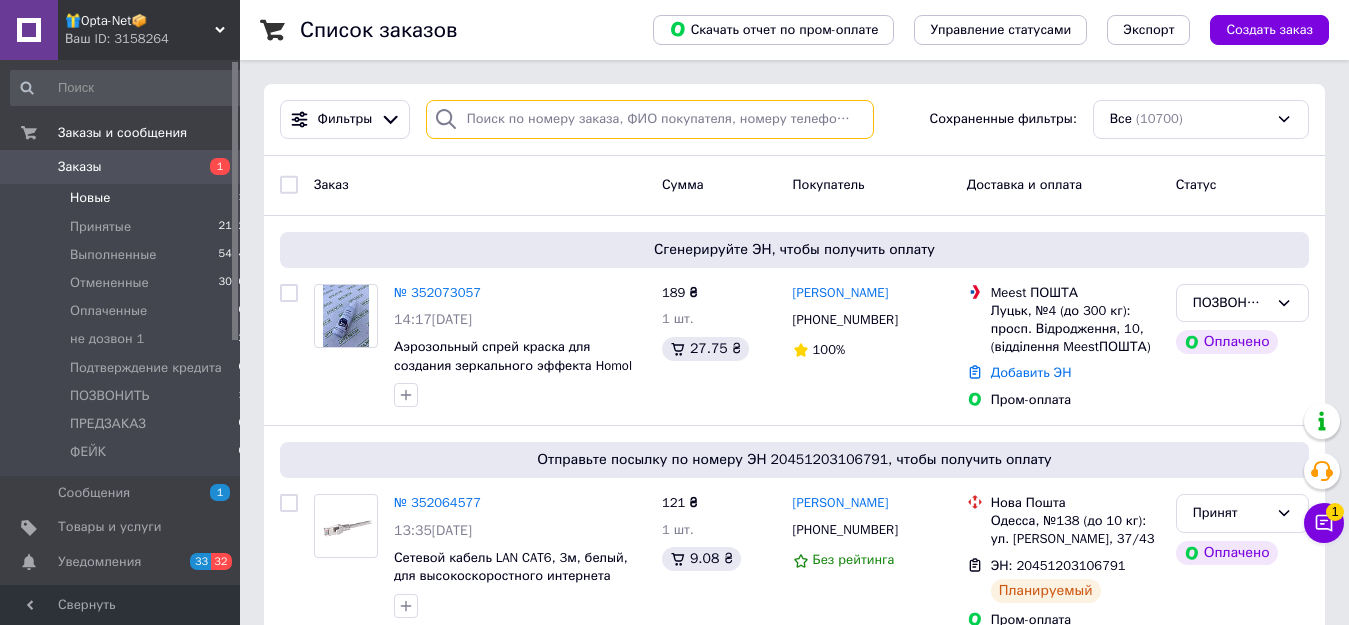 click at bounding box center (650, 119) 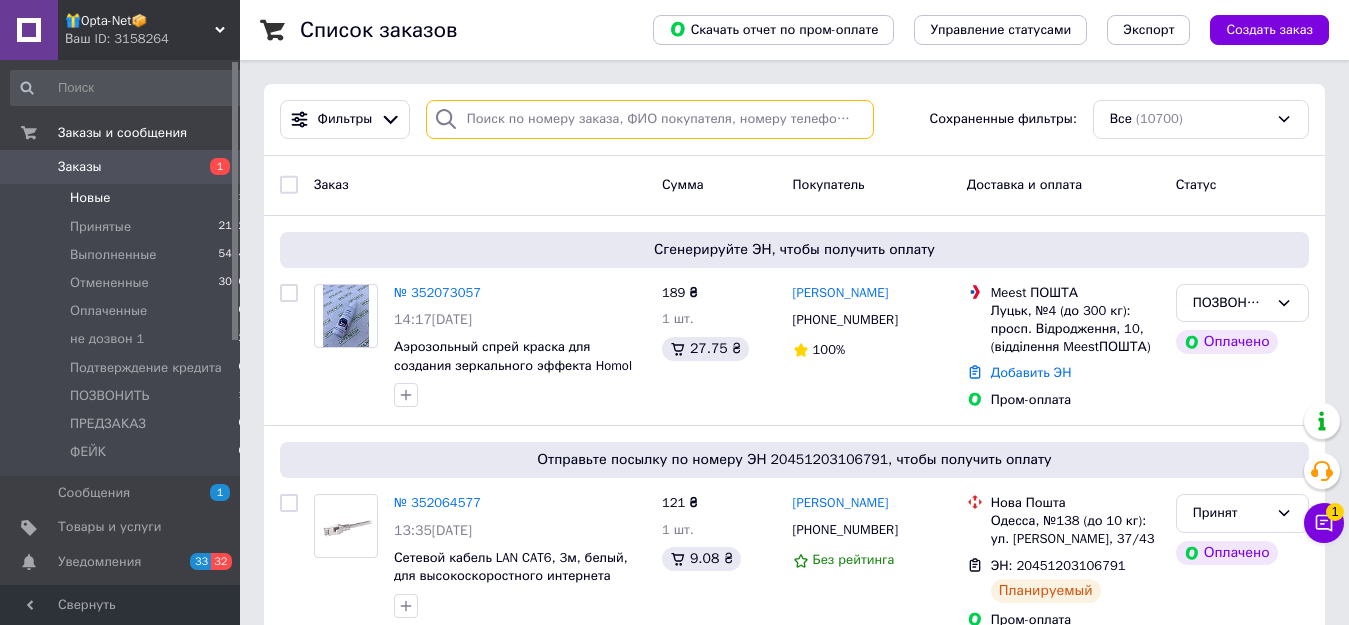 paste on "350703203" 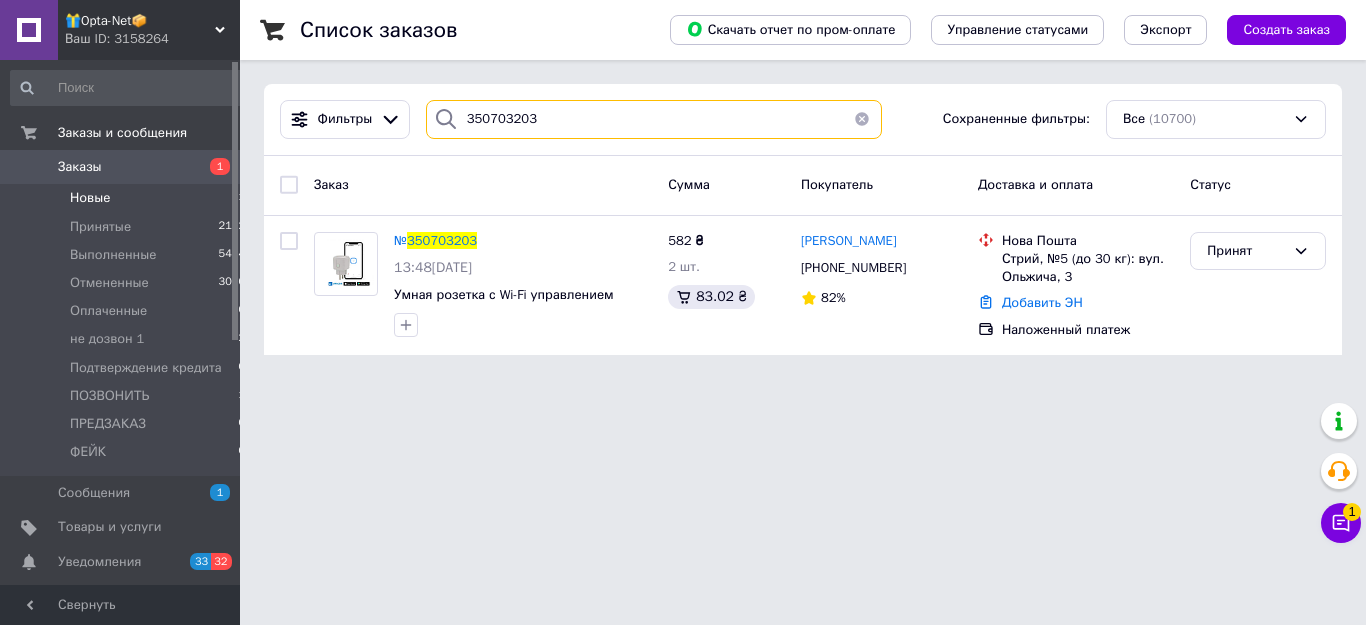 type on "350703203" 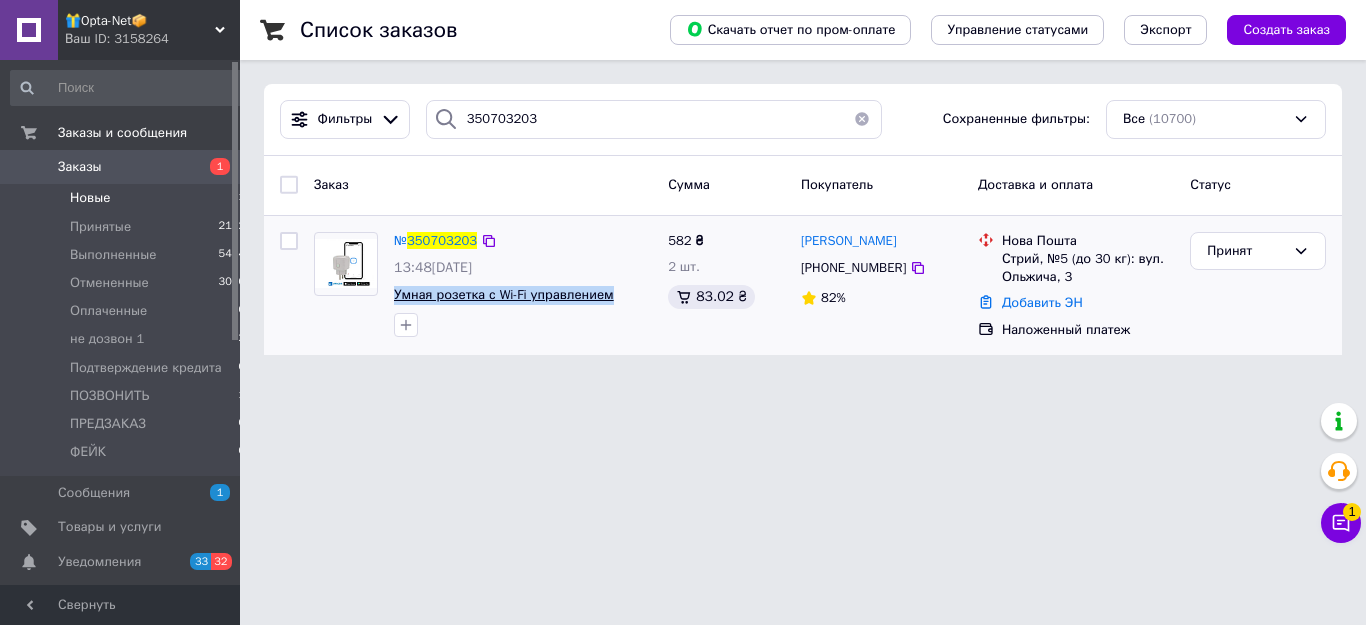 drag, startPoint x: 612, startPoint y: 296, endPoint x: 394, endPoint y: 294, distance: 218.00917 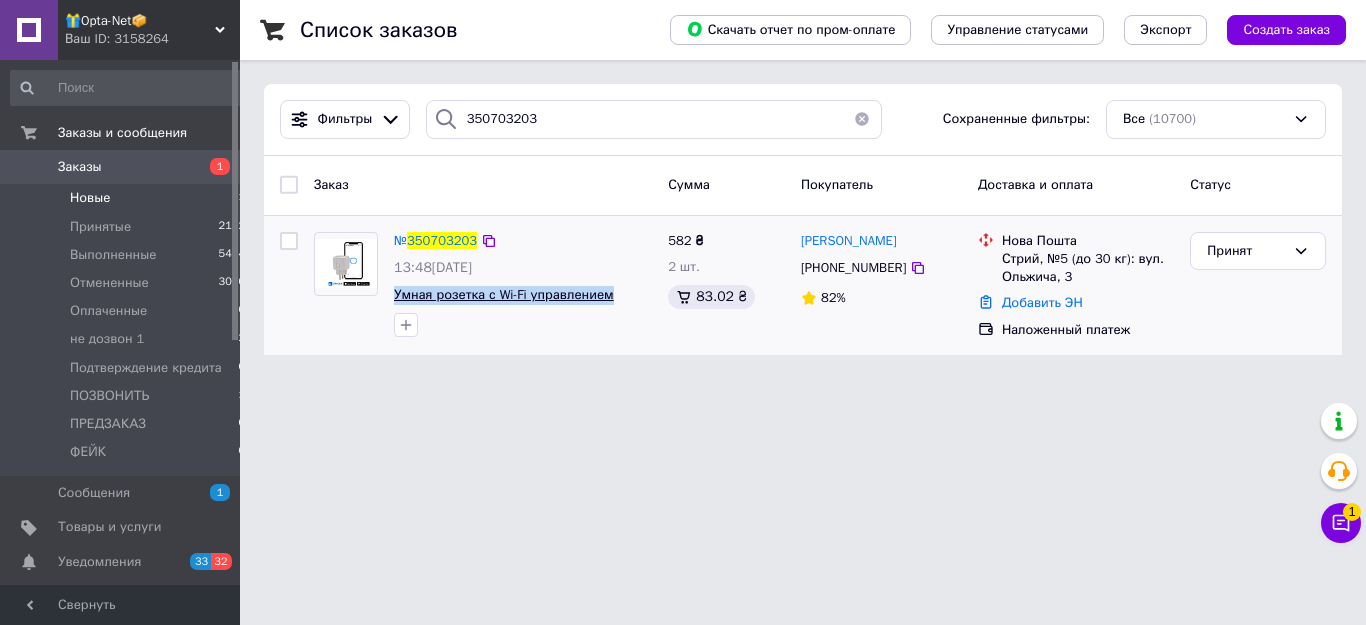 copy on "Умная розетка с Wi-Fi управлением" 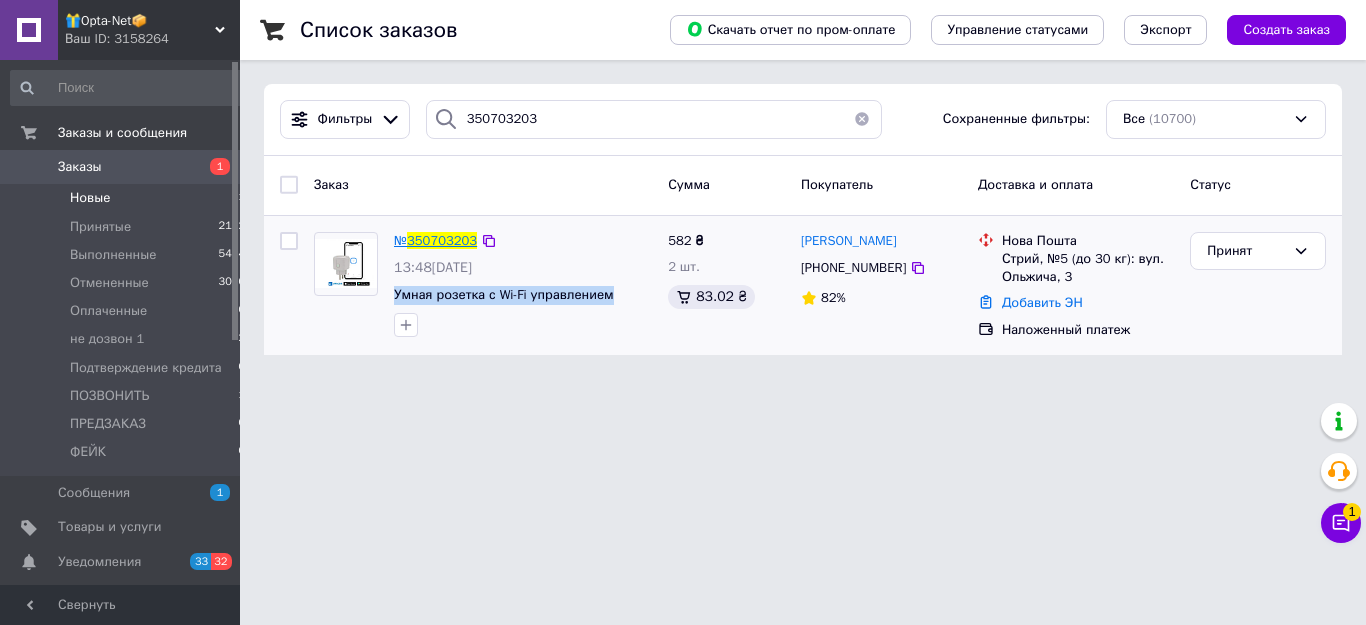 click on "350703203" at bounding box center (442, 240) 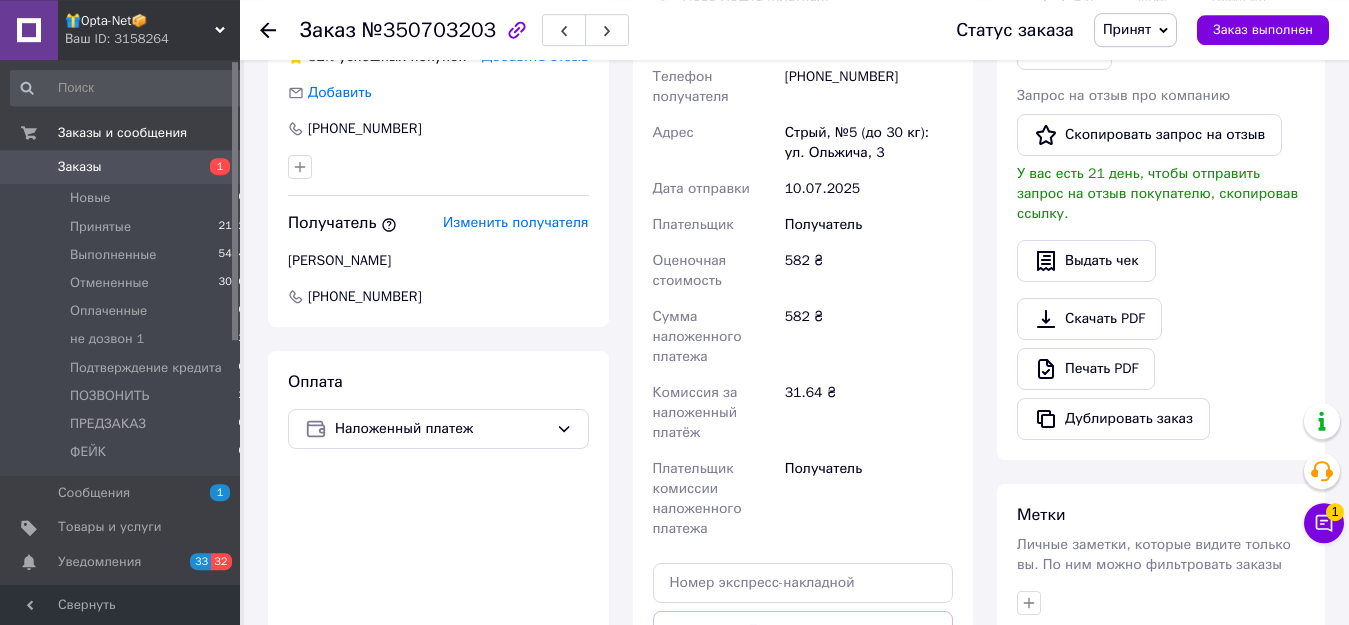 scroll, scrollTop: 395, scrollLeft: 0, axis: vertical 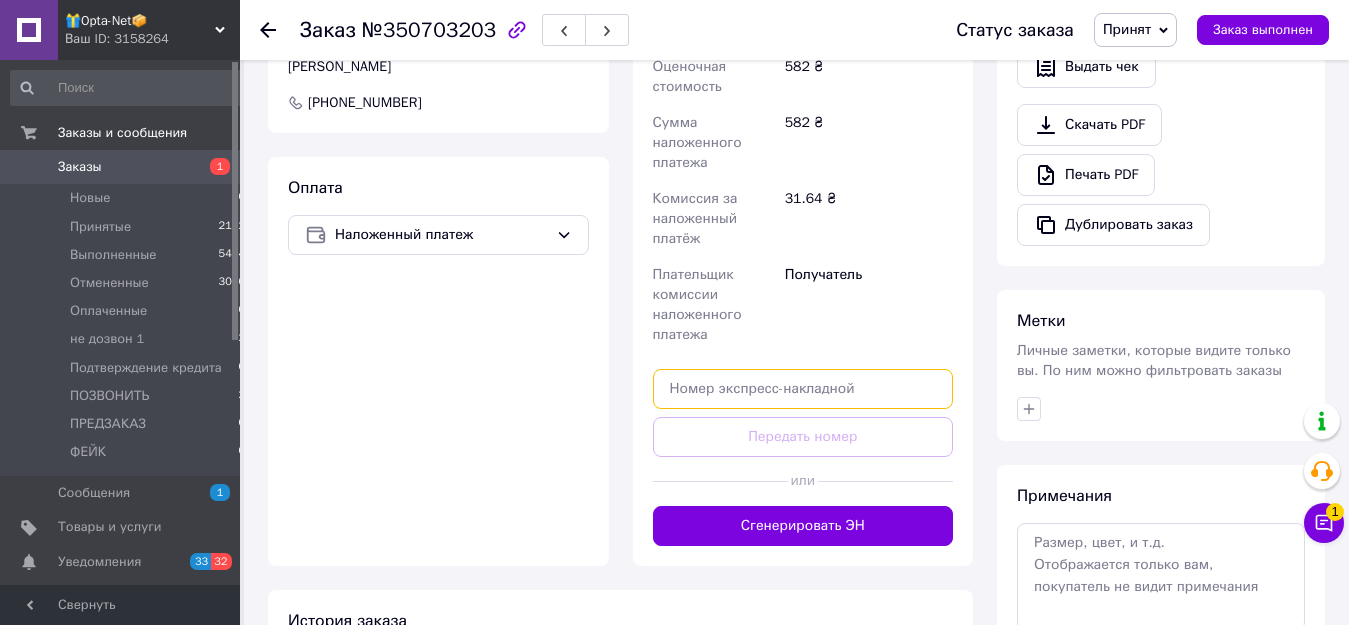 click at bounding box center (803, 389) 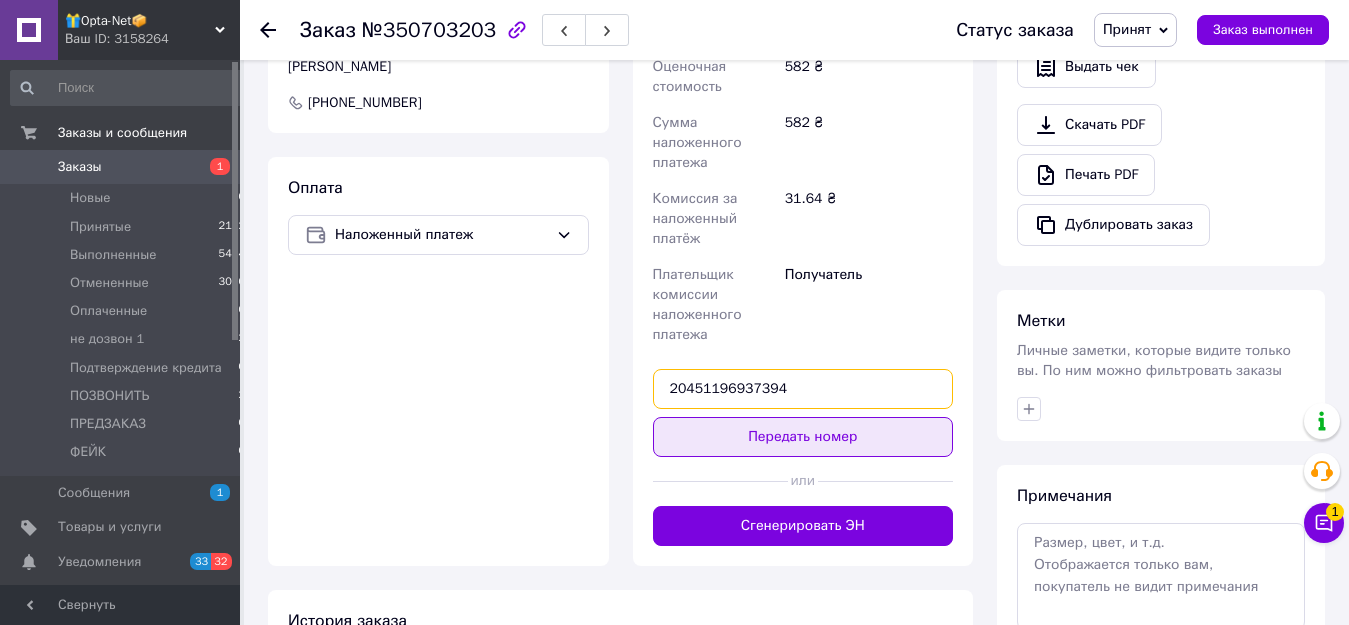 type on "20451196937394" 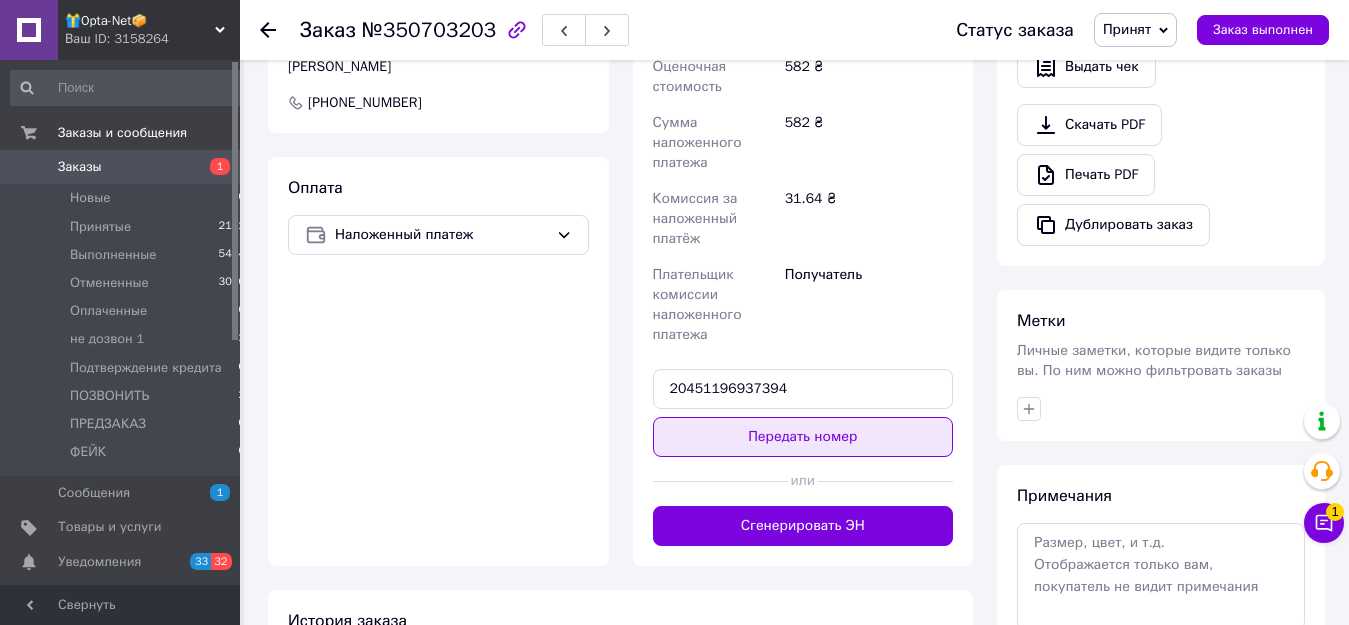 click on "Передать номер" at bounding box center [803, 437] 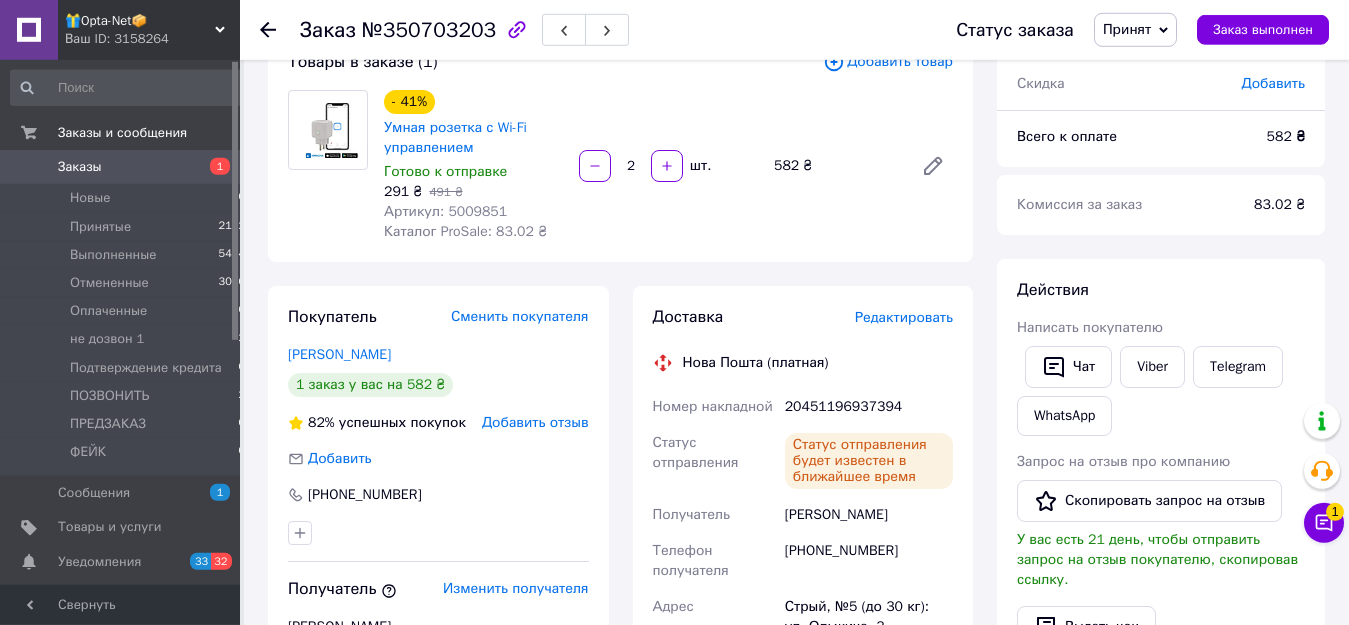 scroll, scrollTop: 89, scrollLeft: 0, axis: vertical 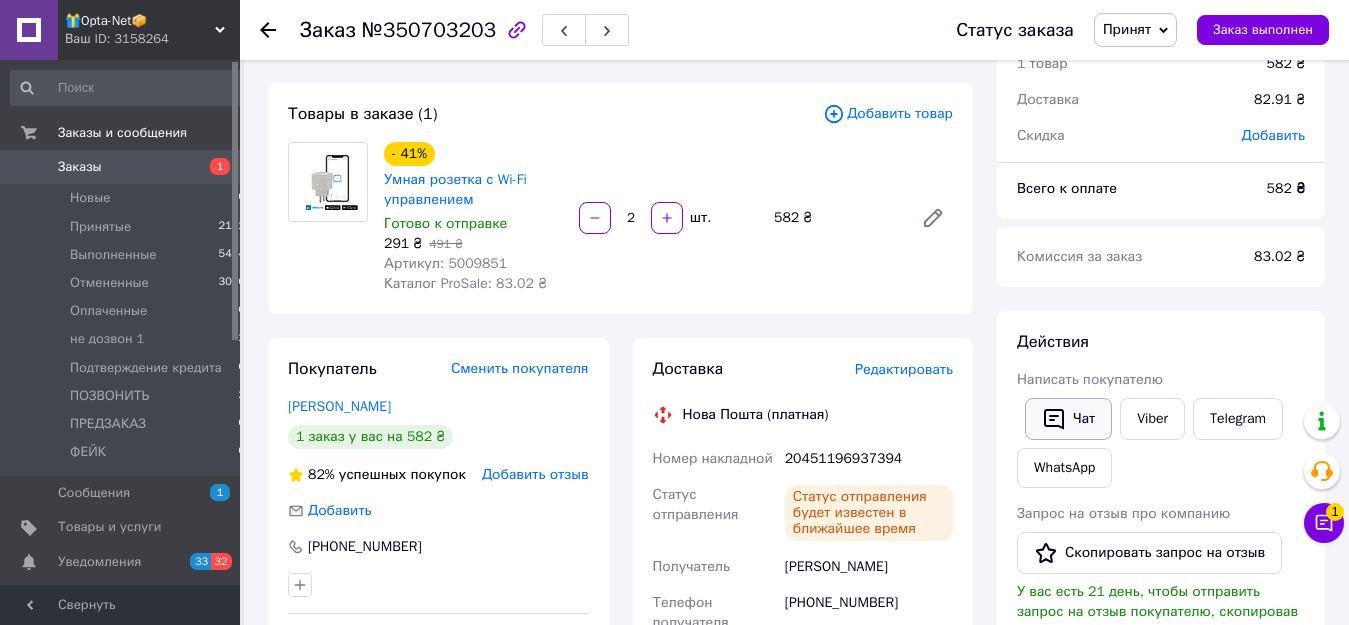 click 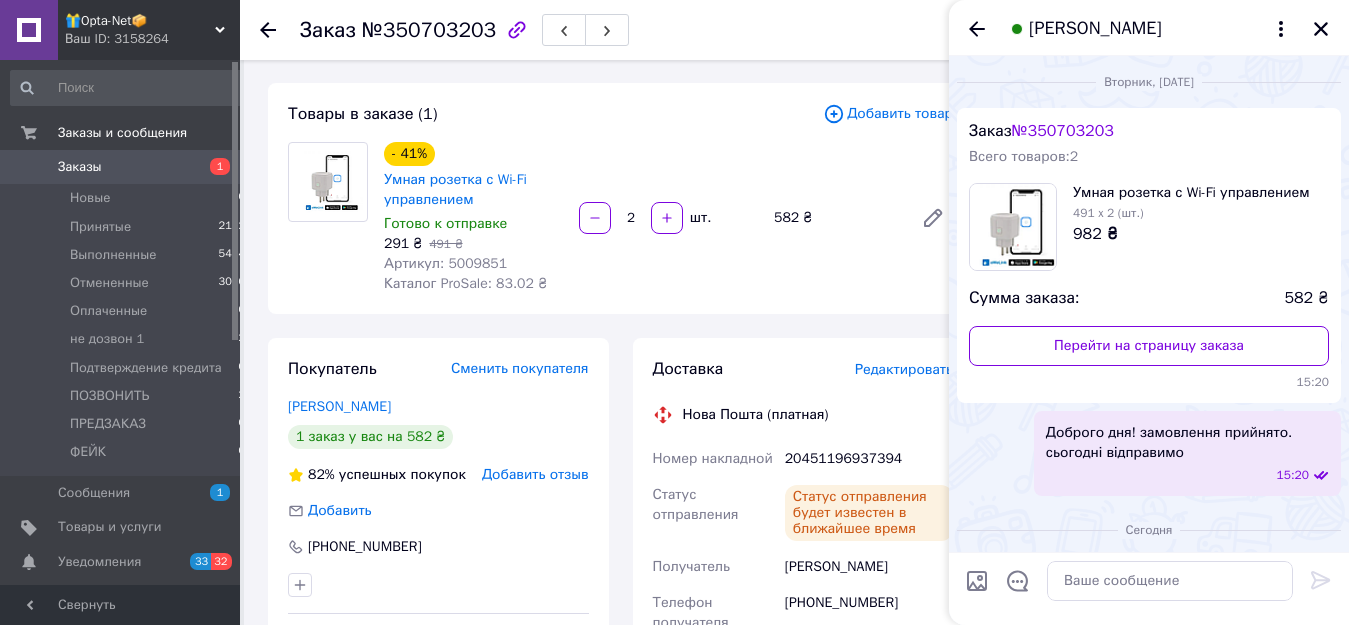 scroll, scrollTop: 389, scrollLeft: 0, axis: vertical 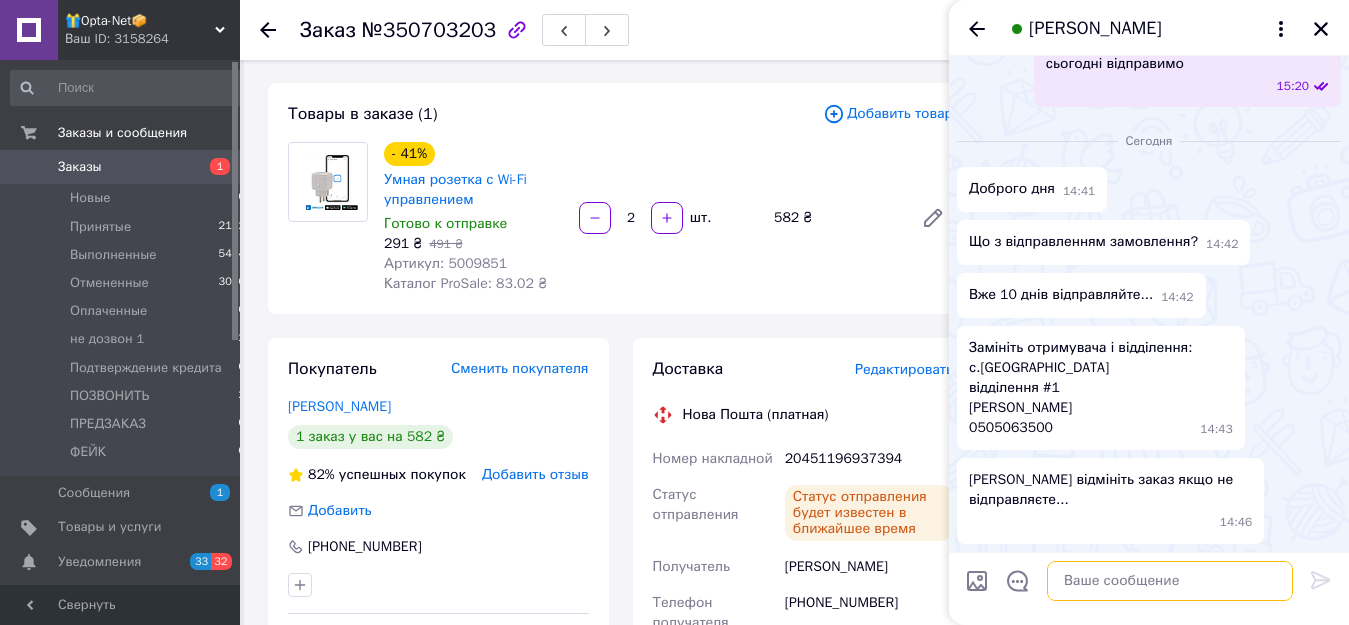 click at bounding box center (1170, 581) 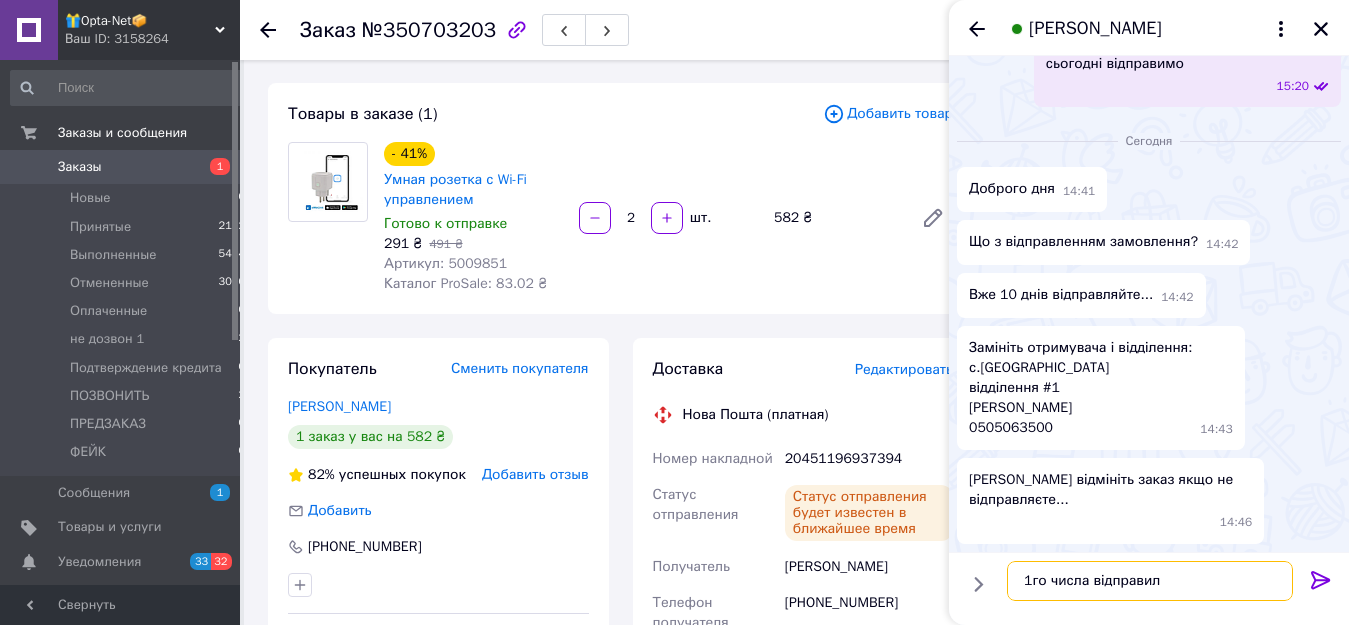 type on "1го числа відправили" 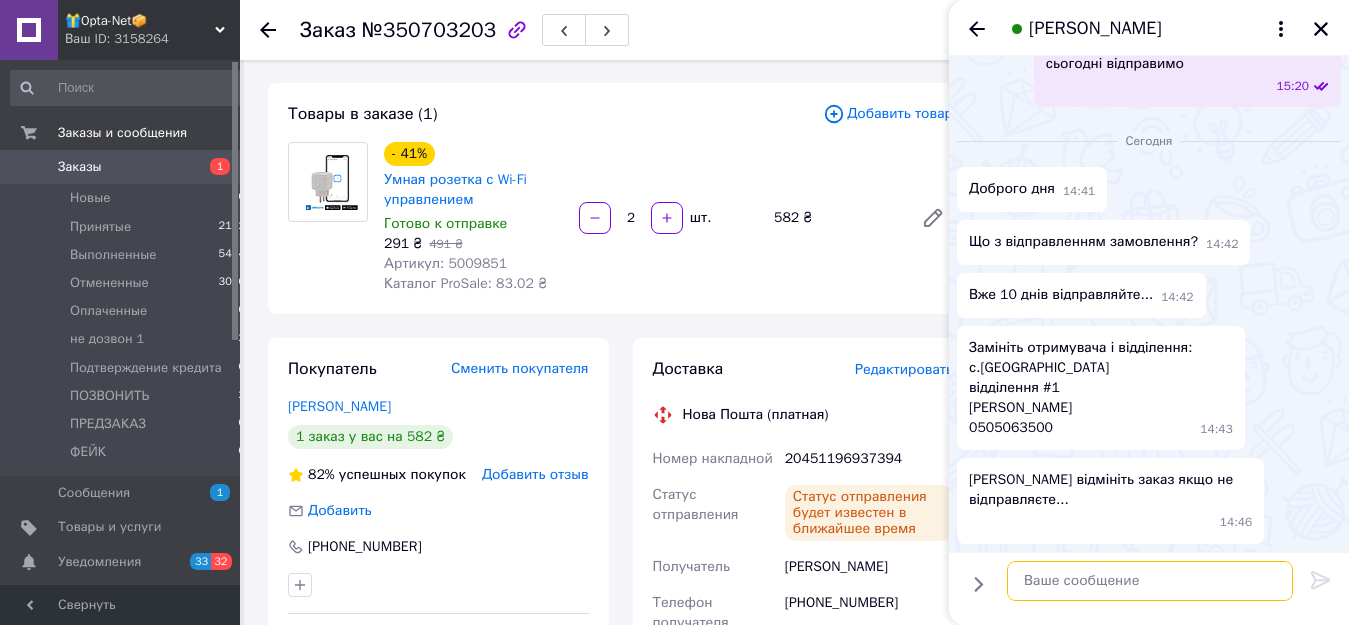 scroll, scrollTop: 442, scrollLeft: 0, axis: vertical 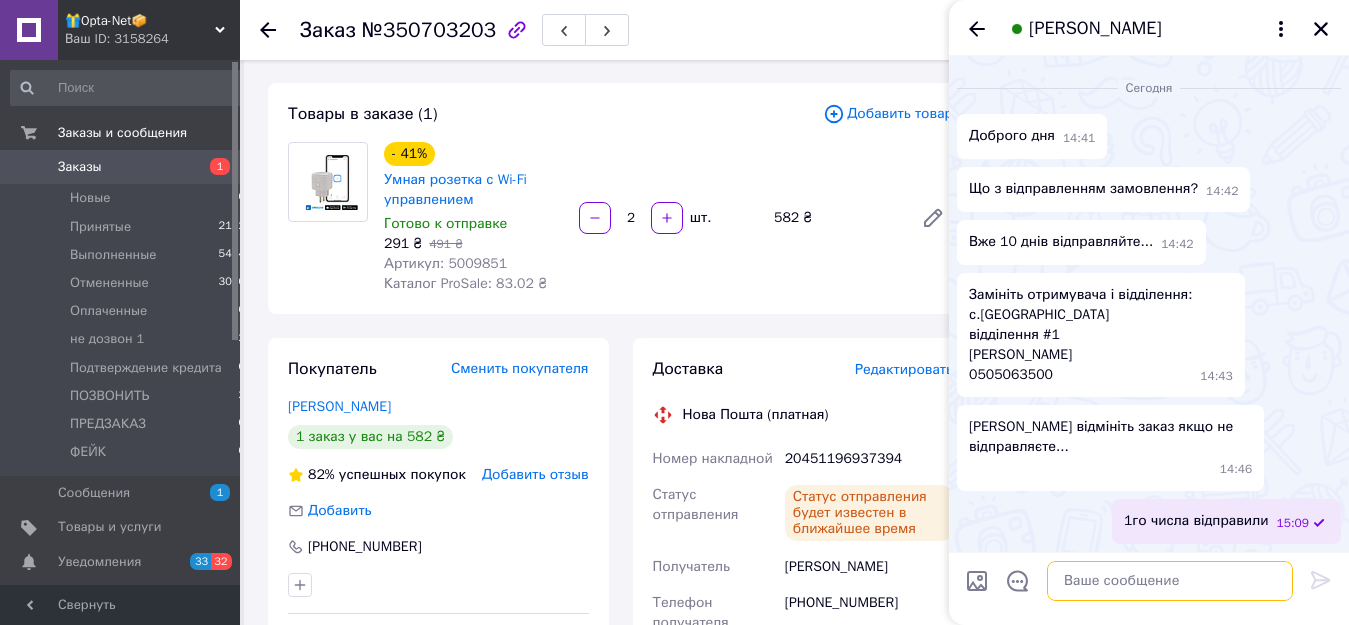 type on "ь" 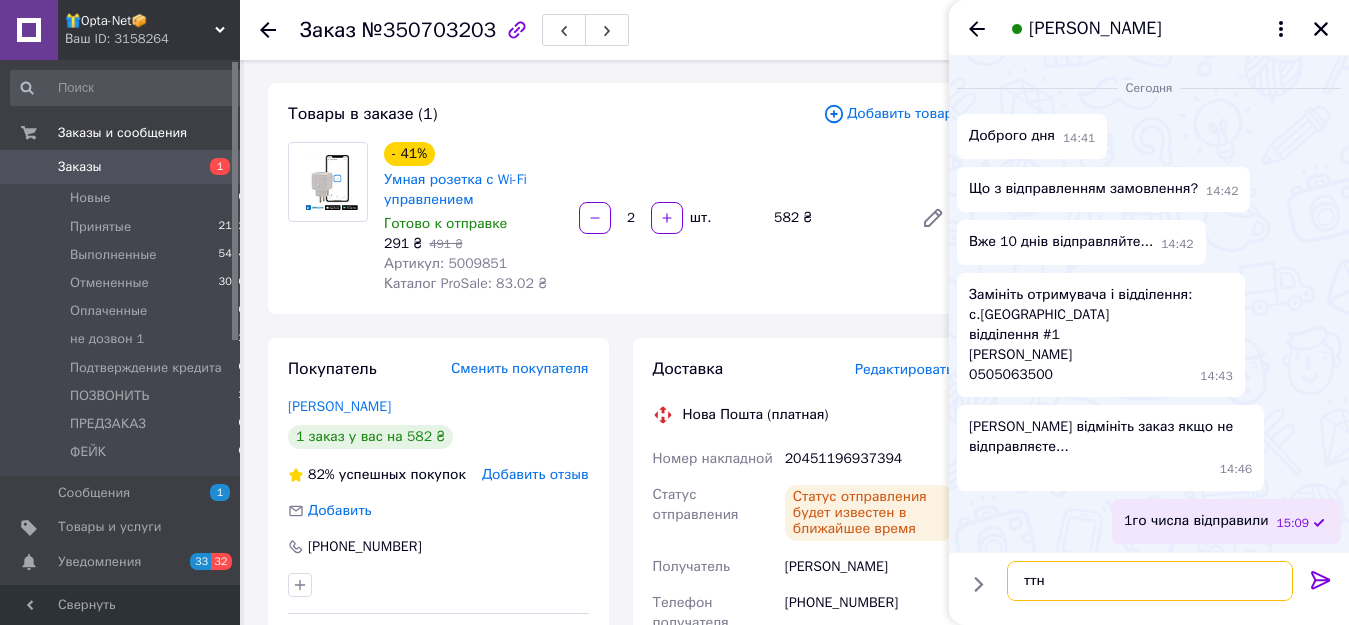 paste on "20451196937394" 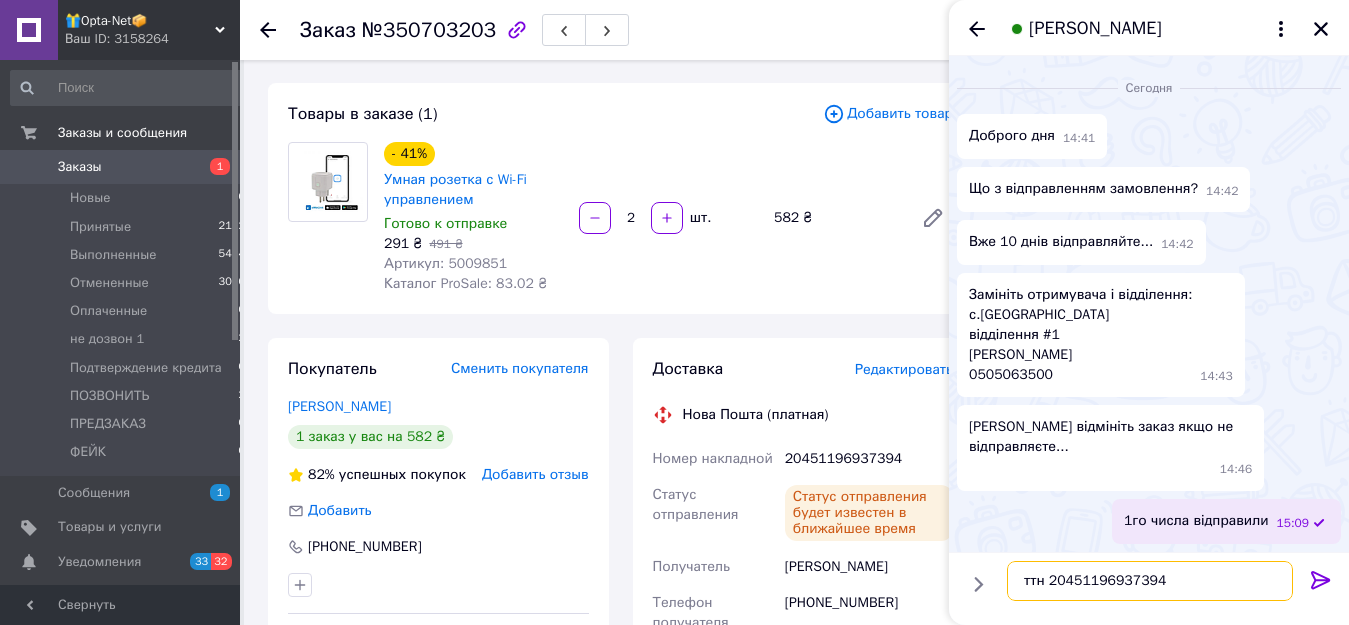 type 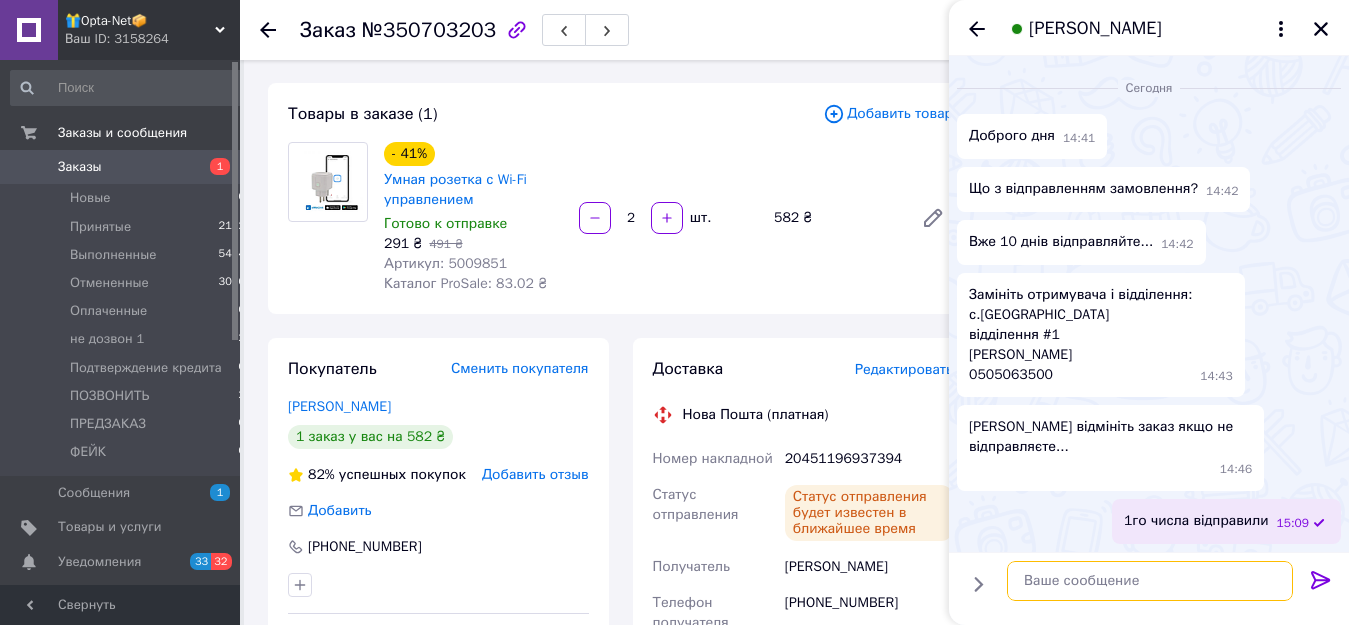 scroll, scrollTop: 495, scrollLeft: 0, axis: vertical 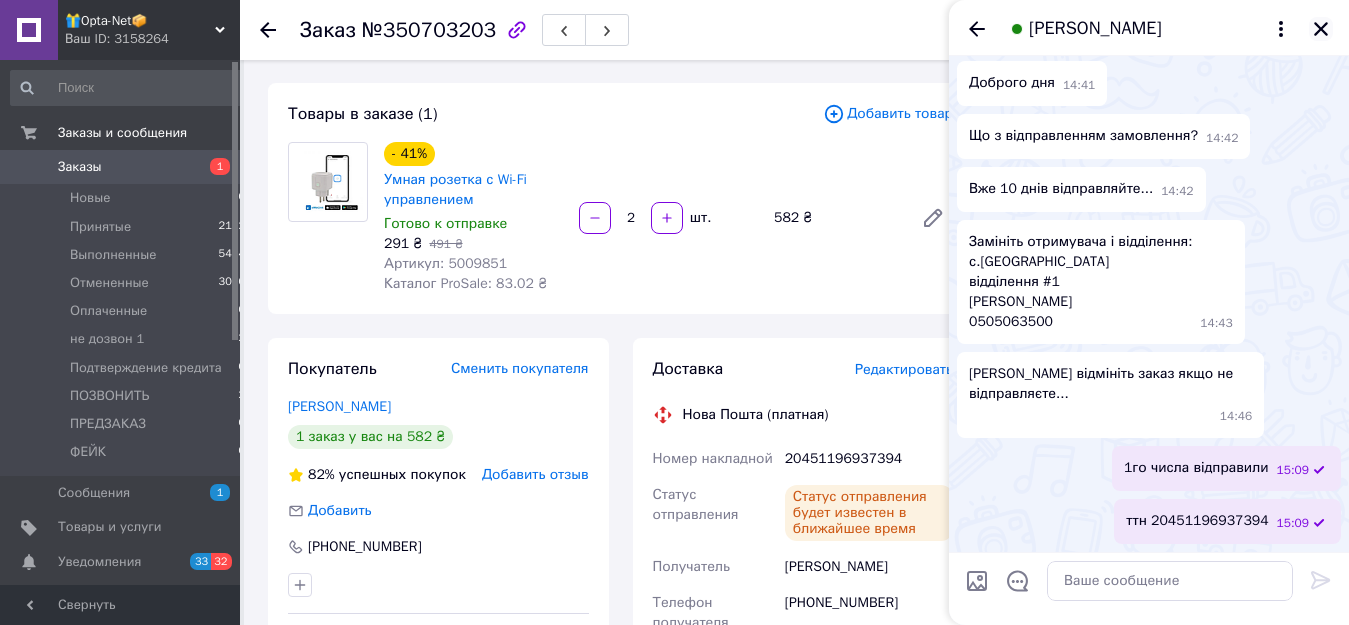 click 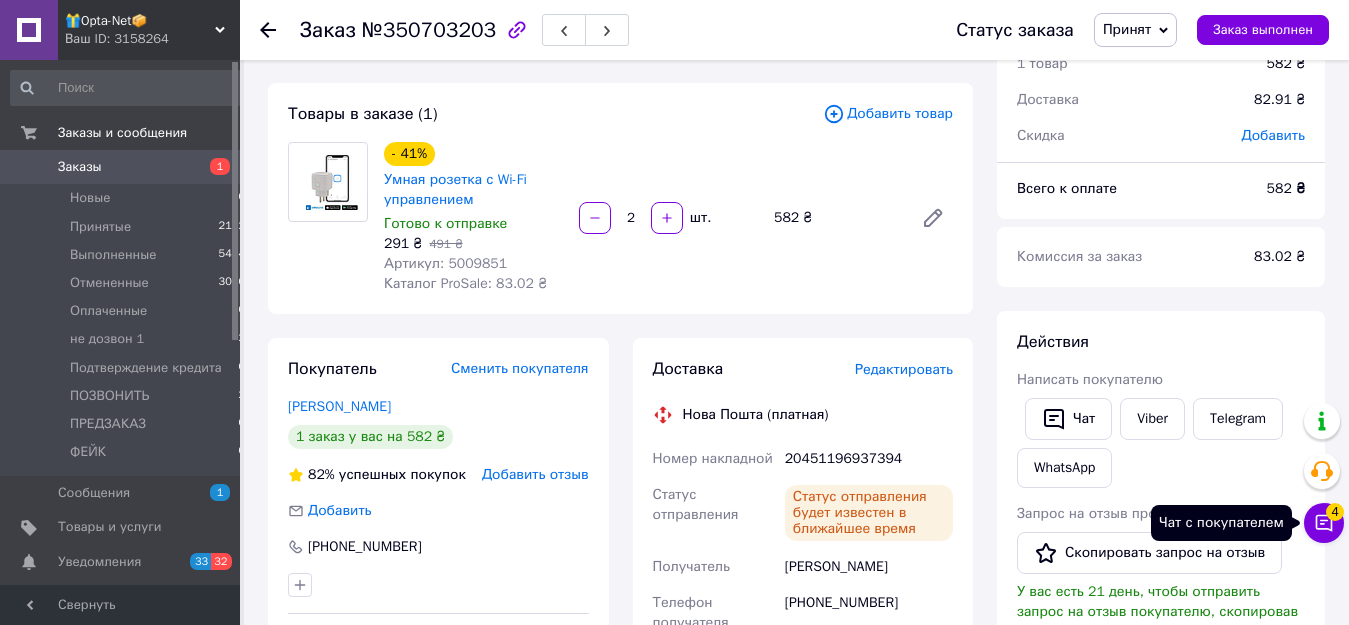 click 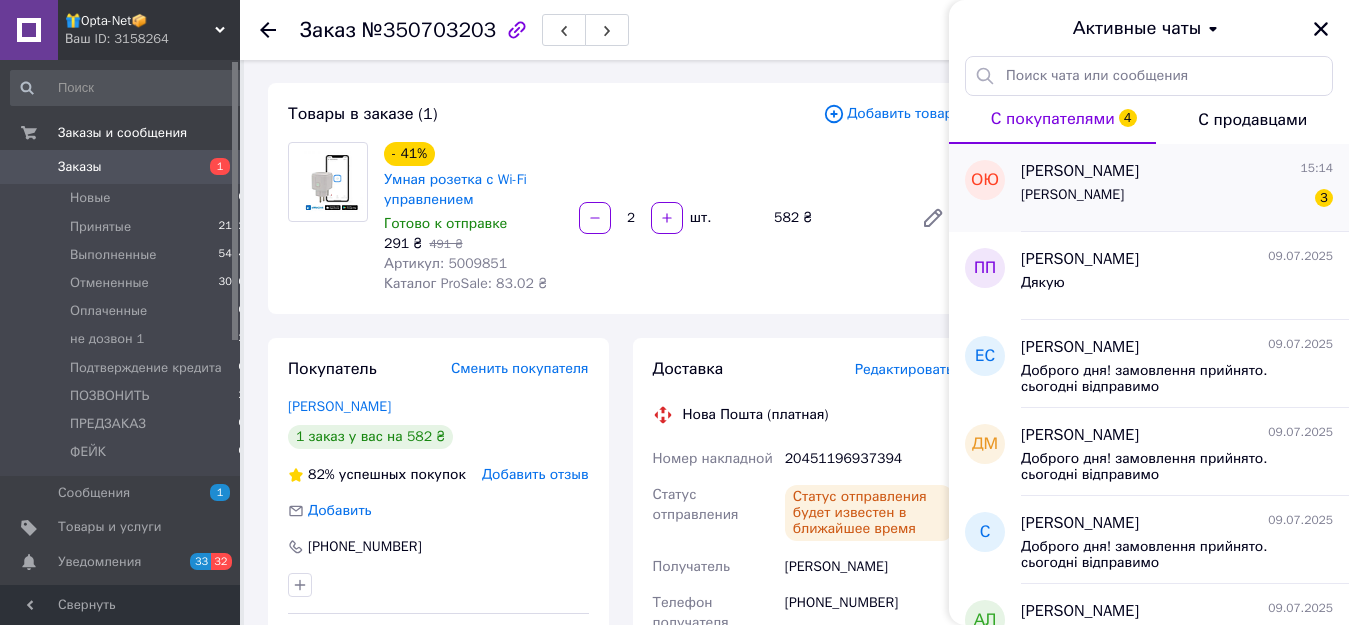 click on "[PERSON_NAME] 3" at bounding box center (1177, 199) 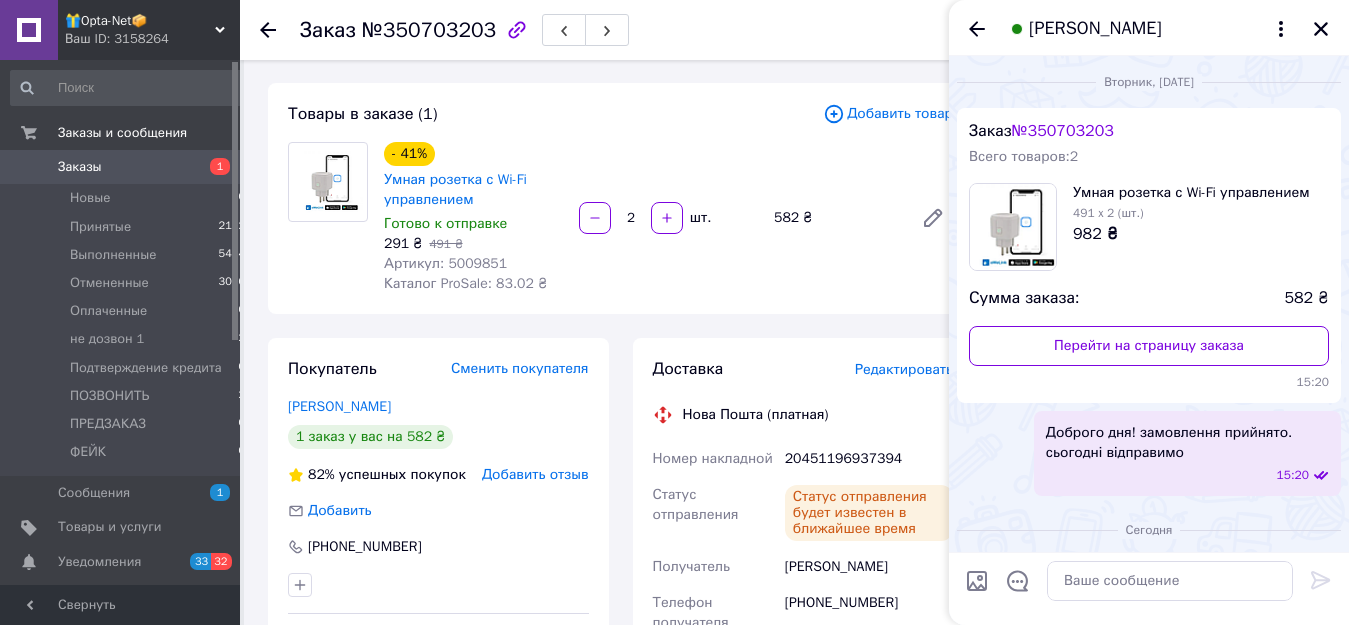 scroll, scrollTop: 730, scrollLeft: 0, axis: vertical 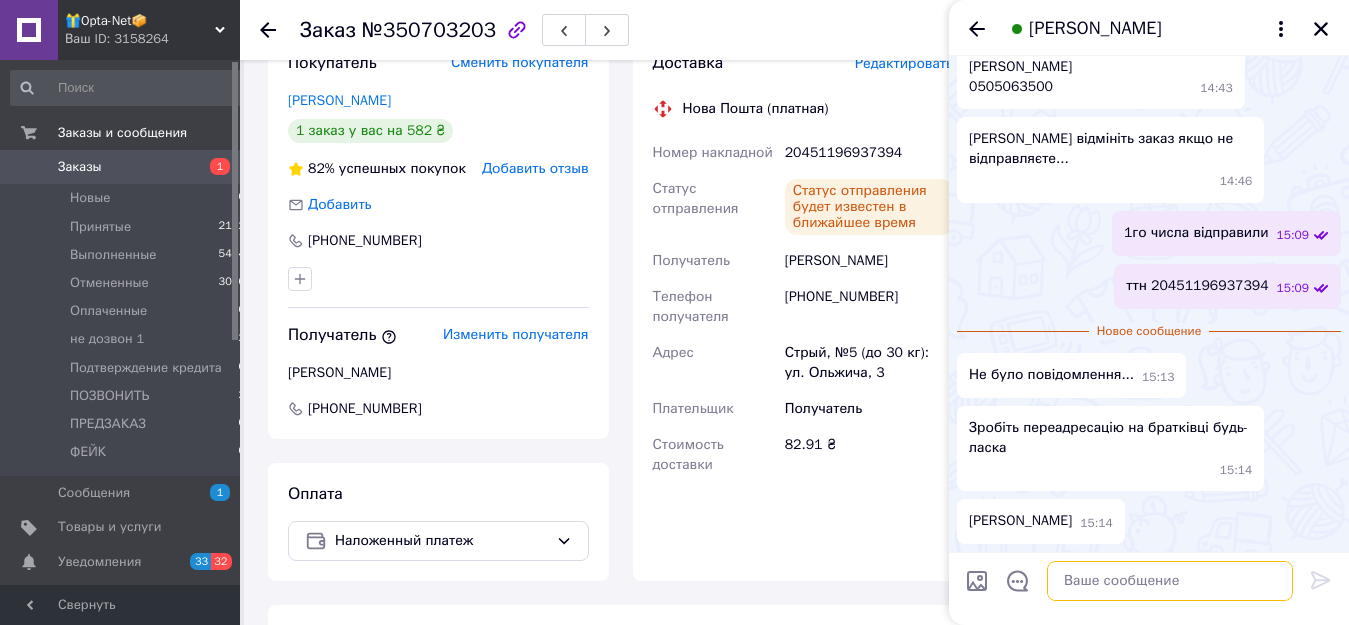 click at bounding box center [1170, 581] 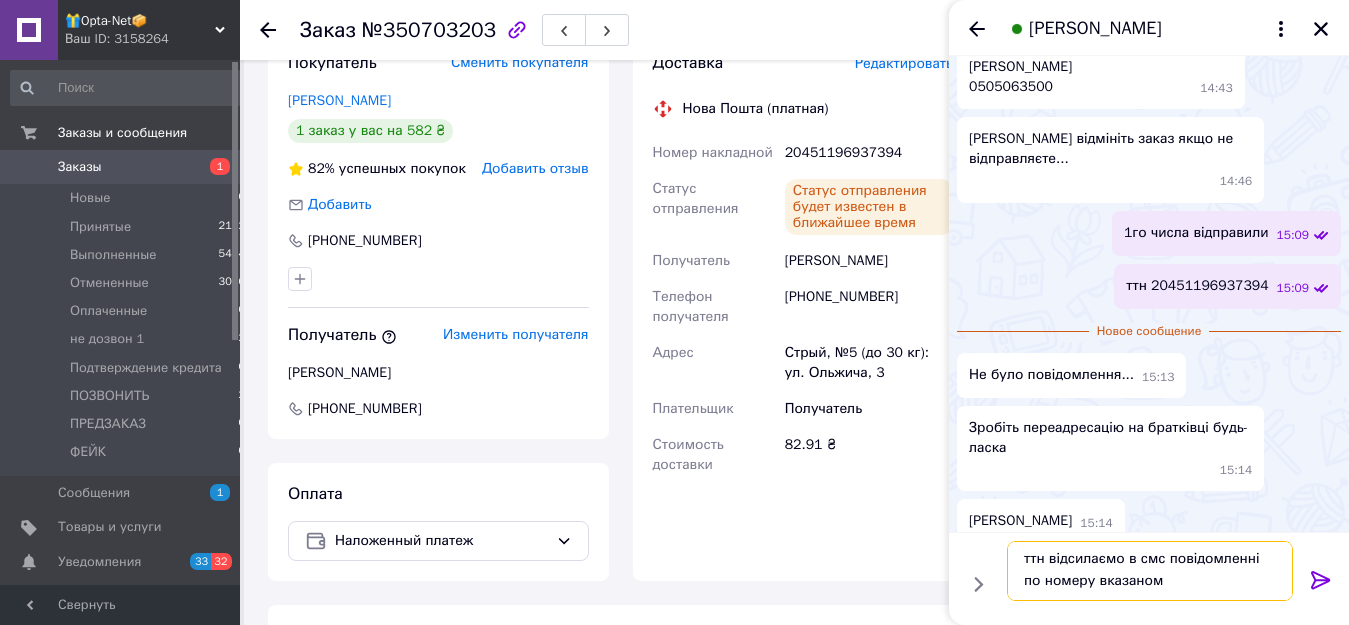 scroll, scrollTop: 15, scrollLeft: 0, axis: vertical 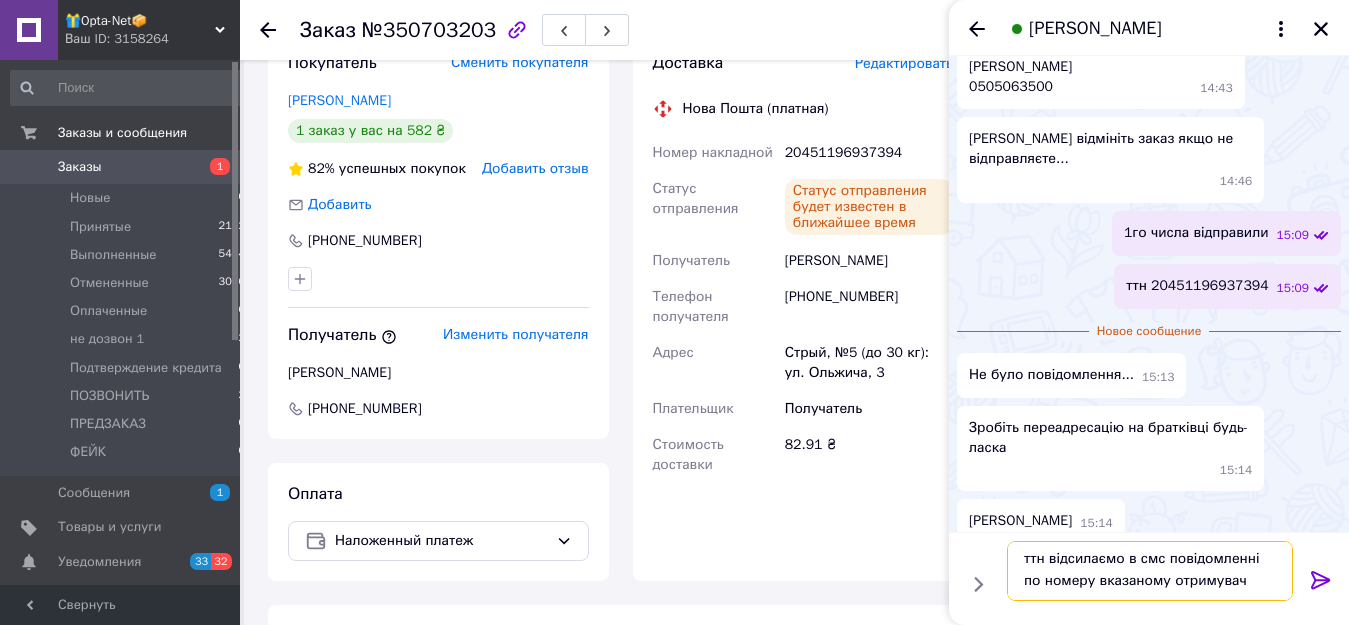 type on "ттн відсилаємо в смс повідомленні по номеру вказаному отримувача" 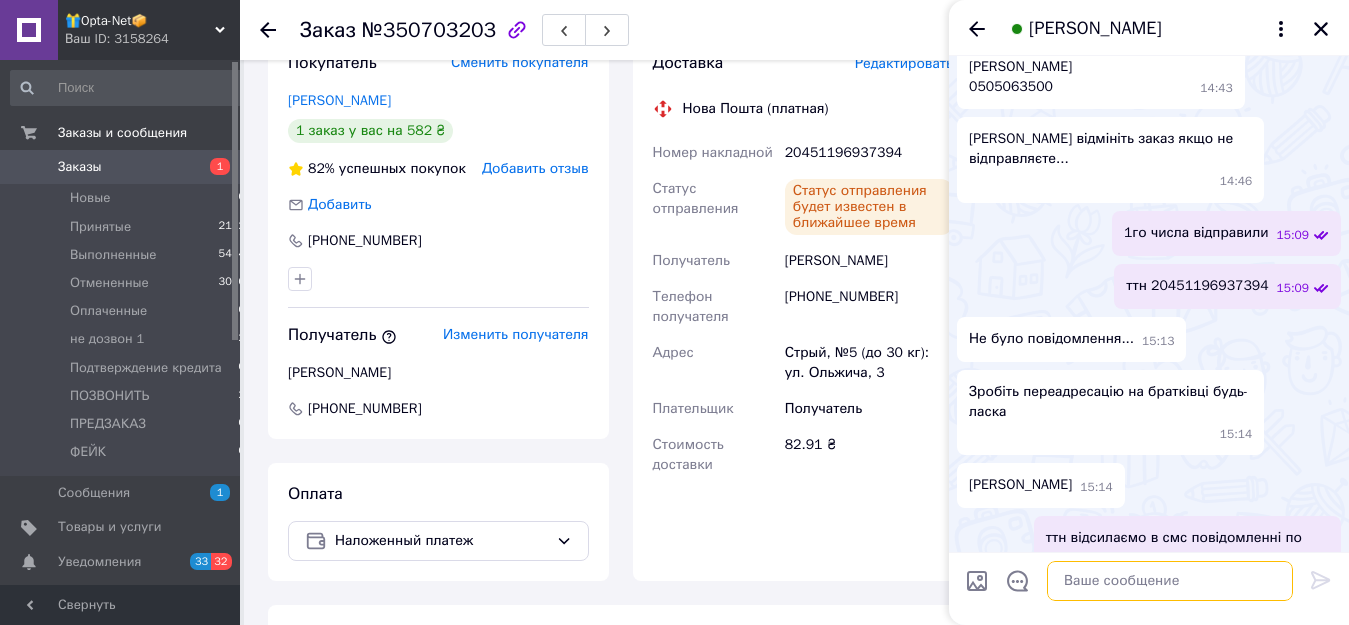 scroll, scrollTop: 0, scrollLeft: 0, axis: both 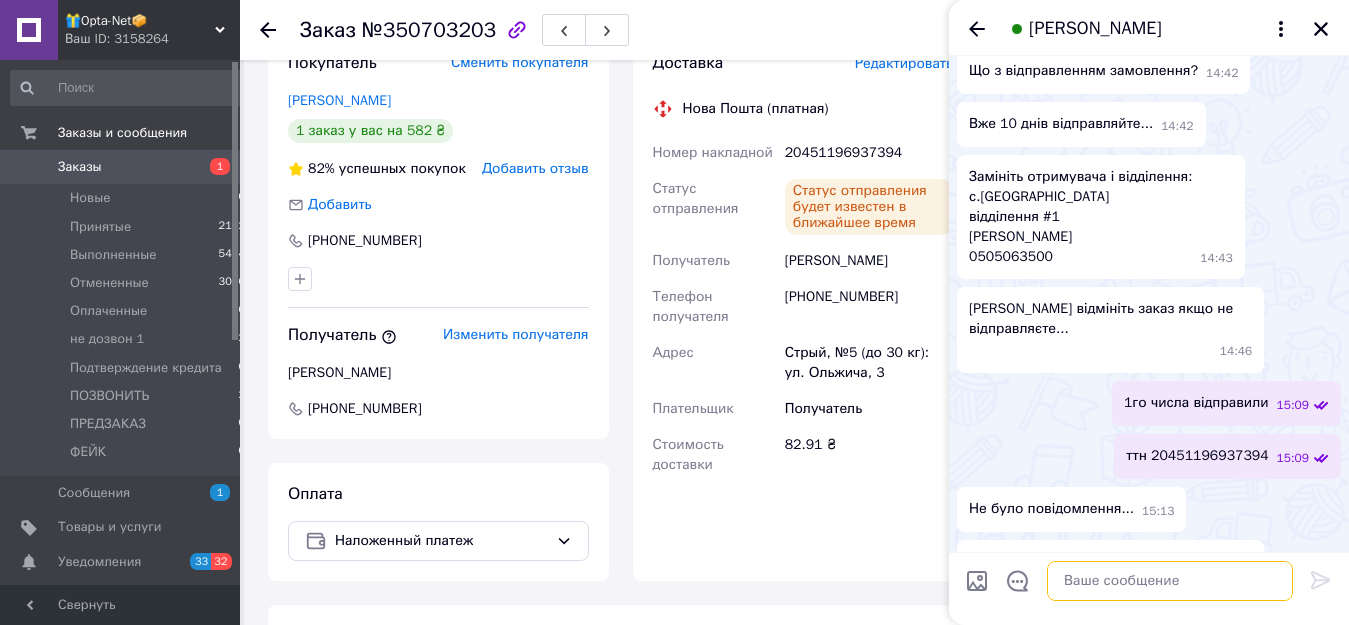 click at bounding box center (1170, 581) 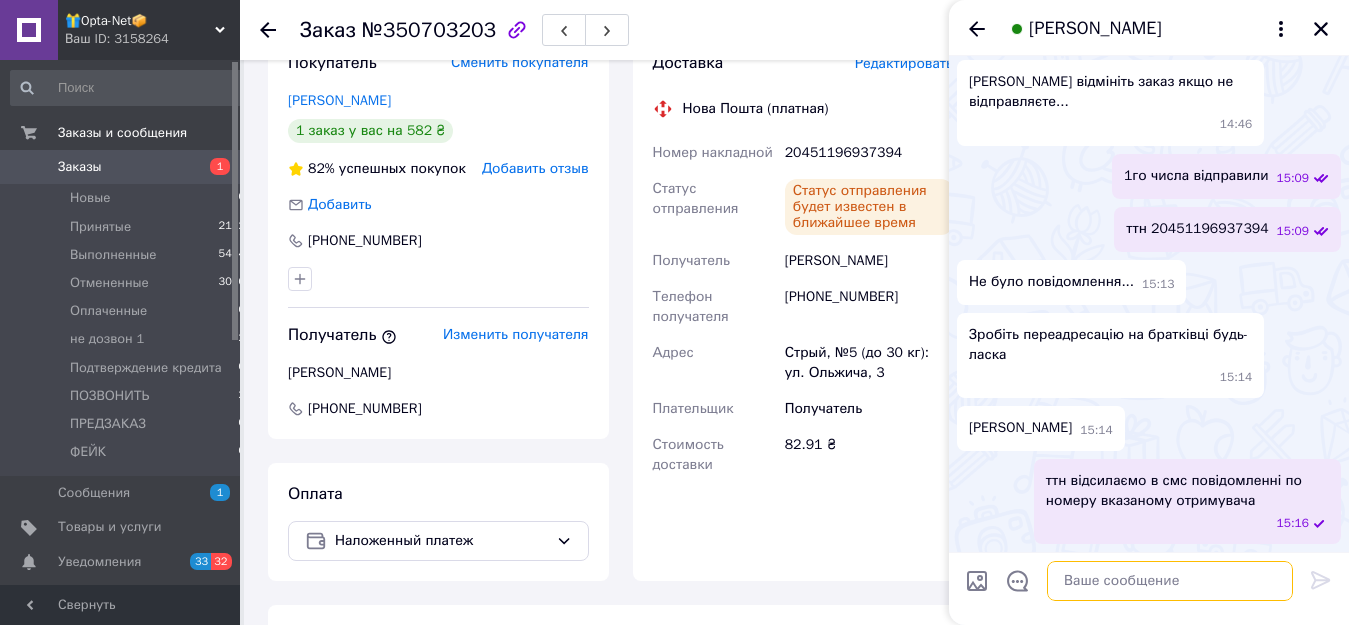 click at bounding box center (1170, 581) 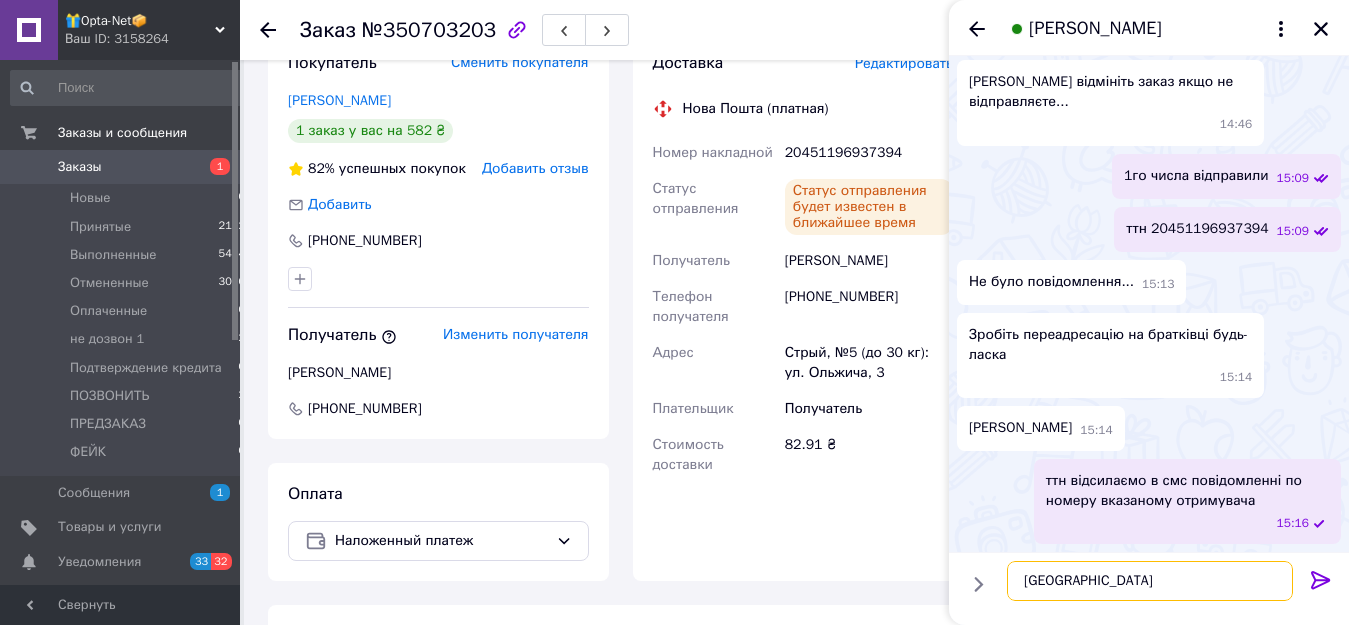type on "львівська обл?" 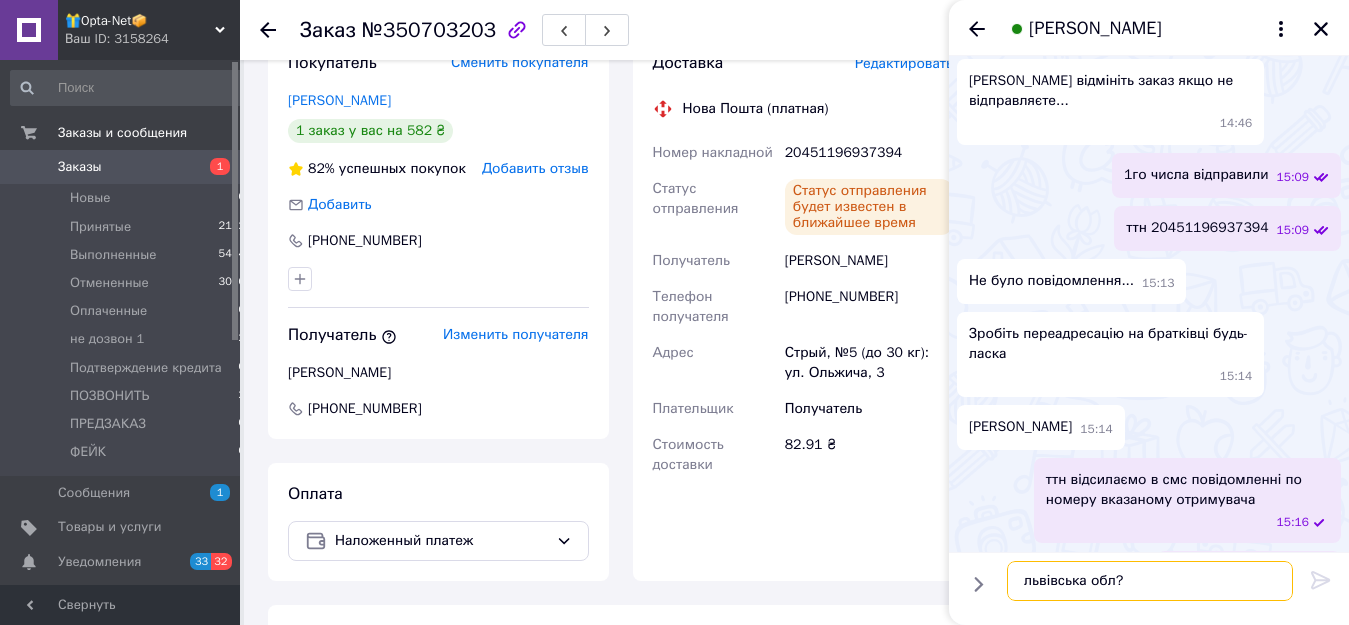 type 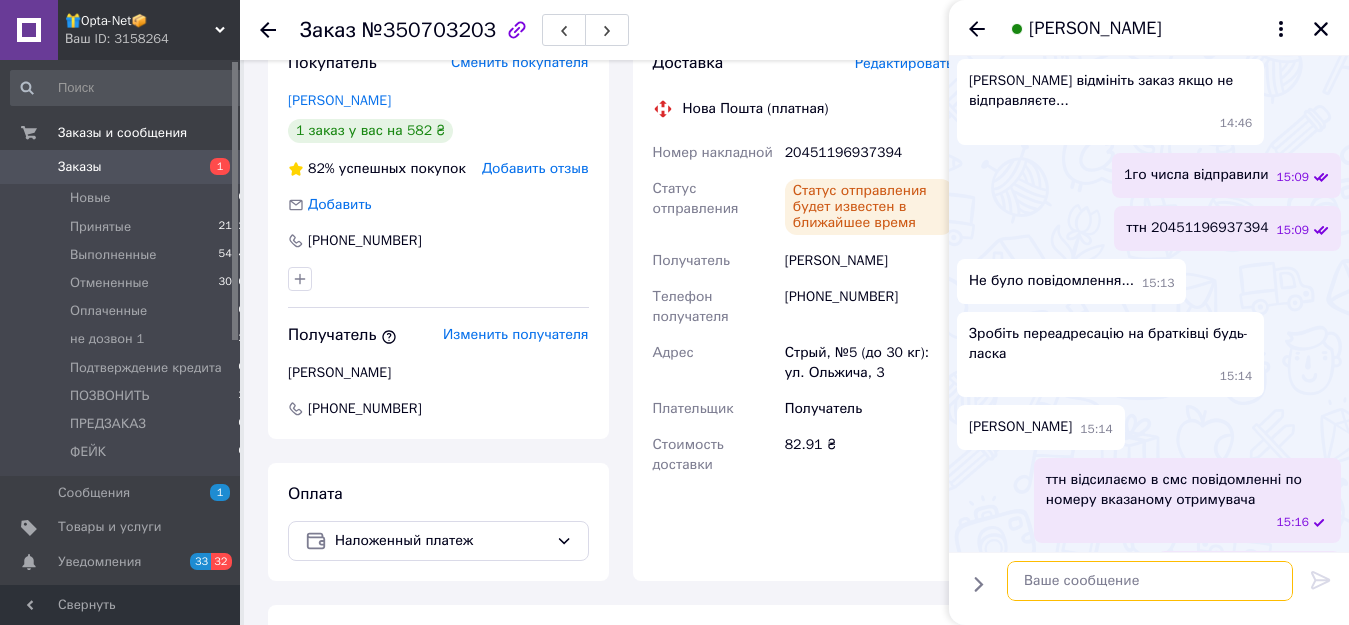 scroll, scrollTop: 841, scrollLeft: 0, axis: vertical 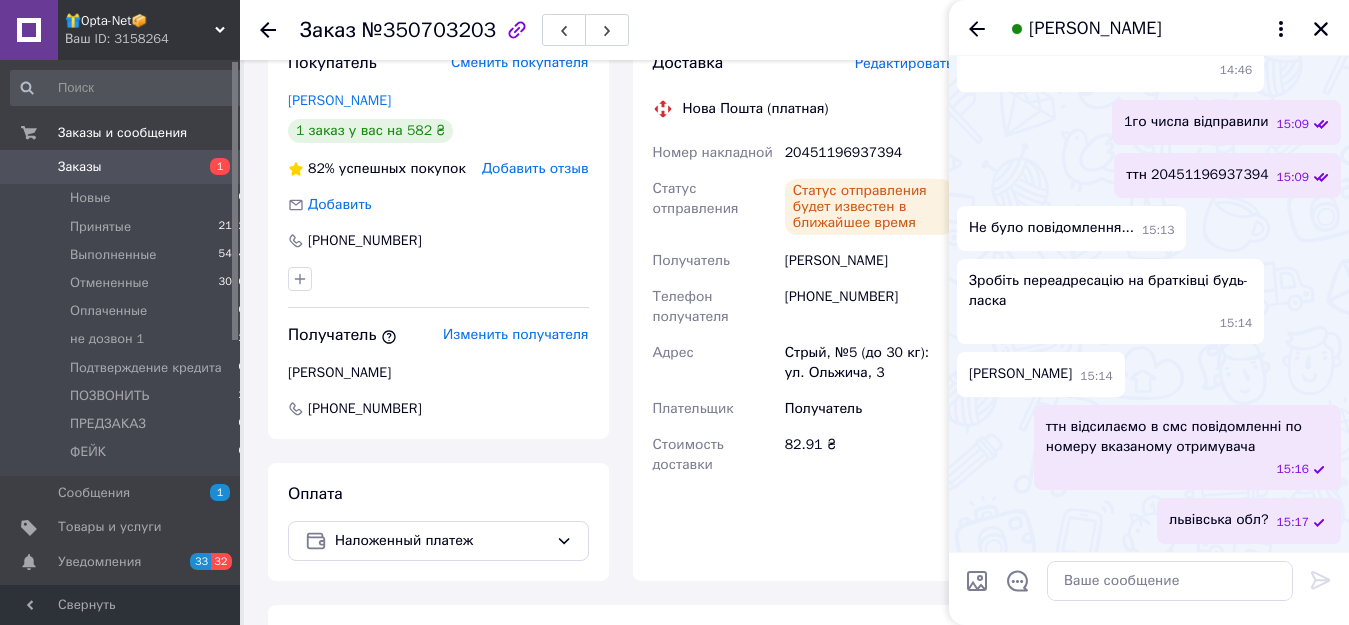 click on "Доставка Редактировать Нова Пошта (платная) Номер накладной 20451196937394 Статус отправления Статус отправления будет известен в ближайшее время Получатель [PERSON_NAME] Телефон получателя [PHONE_NUMBER] Адрес Стрый, №5 (до 30 кг): ул. Ольжича, 3 Плательщик Получатель Стоимость доставки 82.91 ₴ Плательщик Получатель Отправитель Фамилия получателя [PERSON_NAME] Имя получателя [PERSON_NAME] Отчество получателя Телефон получателя [PHONE_NUMBER] Тип доставки В отделении Курьером В почтомате Город -- Не выбрано -- Отделение №5 (до 30 кг): ул. Ольжича, 3 Место отправки Тип посылки Груз Документы" at bounding box center [803, 307] 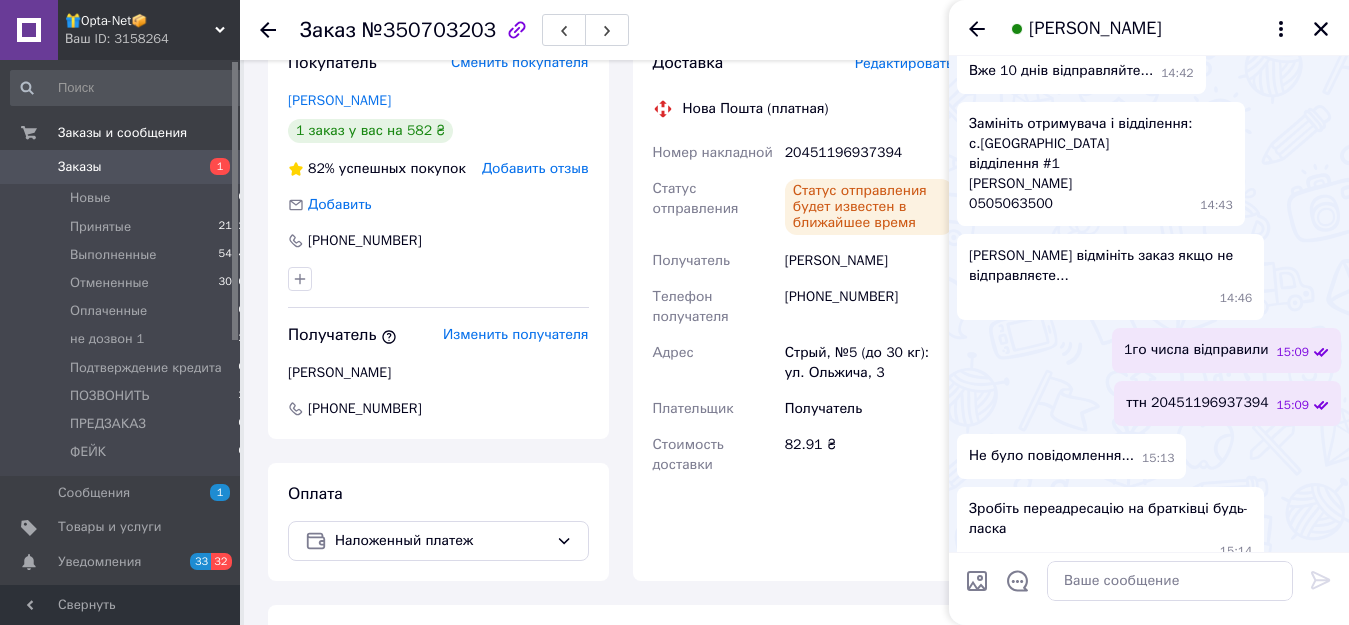 scroll, scrollTop: 499, scrollLeft: 0, axis: vertical 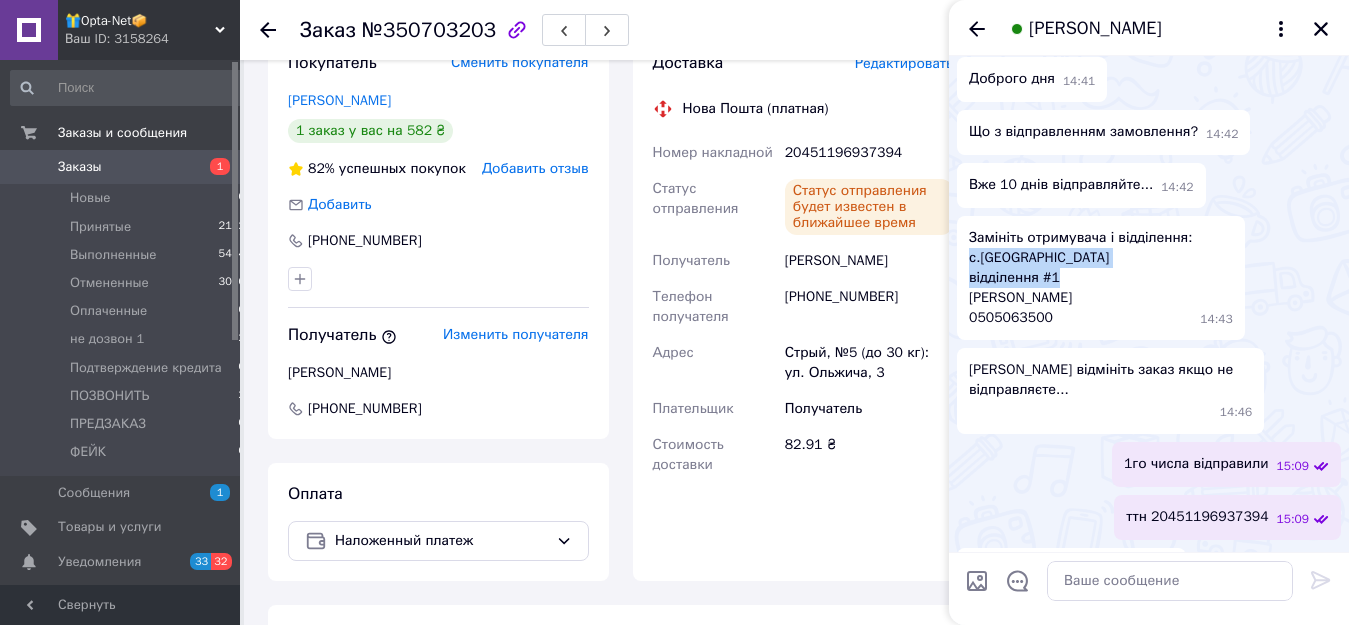 drag, startPoint x: 972, startPoint y: 259, endPoint x: 1060, endPoint y: 277, distance: 89.822044 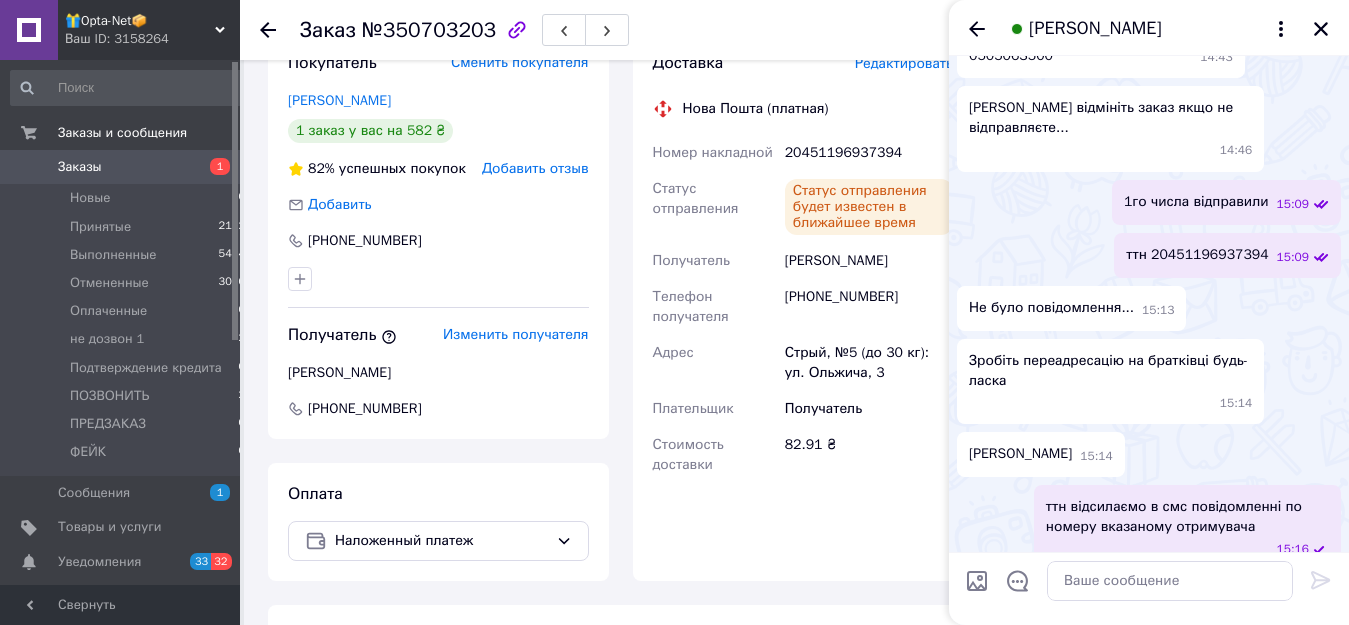 scroll, scrollTop: 841, scrollLeft: 0, axis: vertical 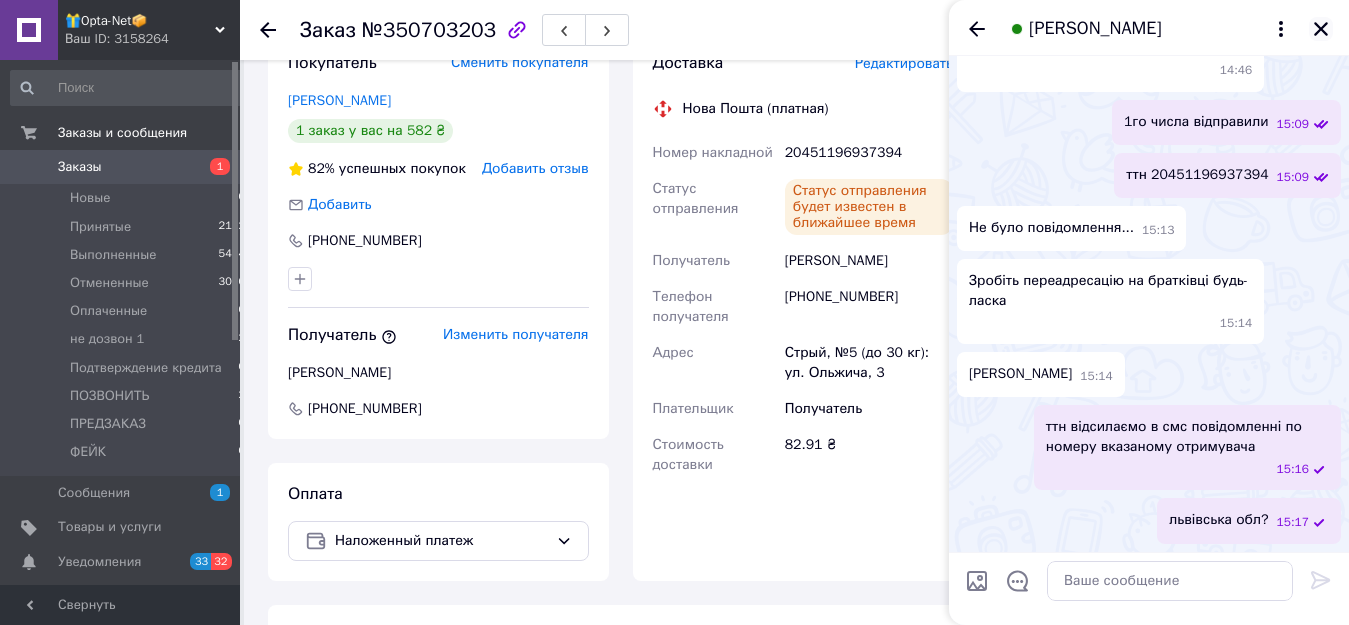 click 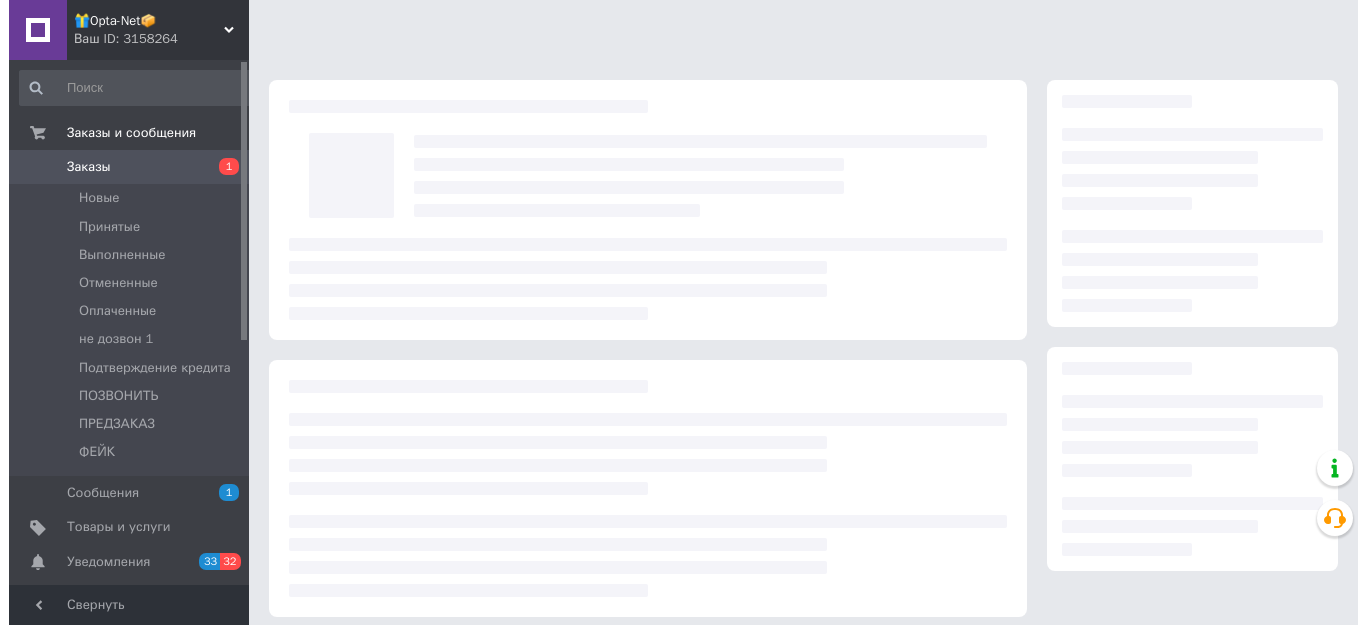 scroll, scrollTop: 0, scrollLeft: 0, axis: both 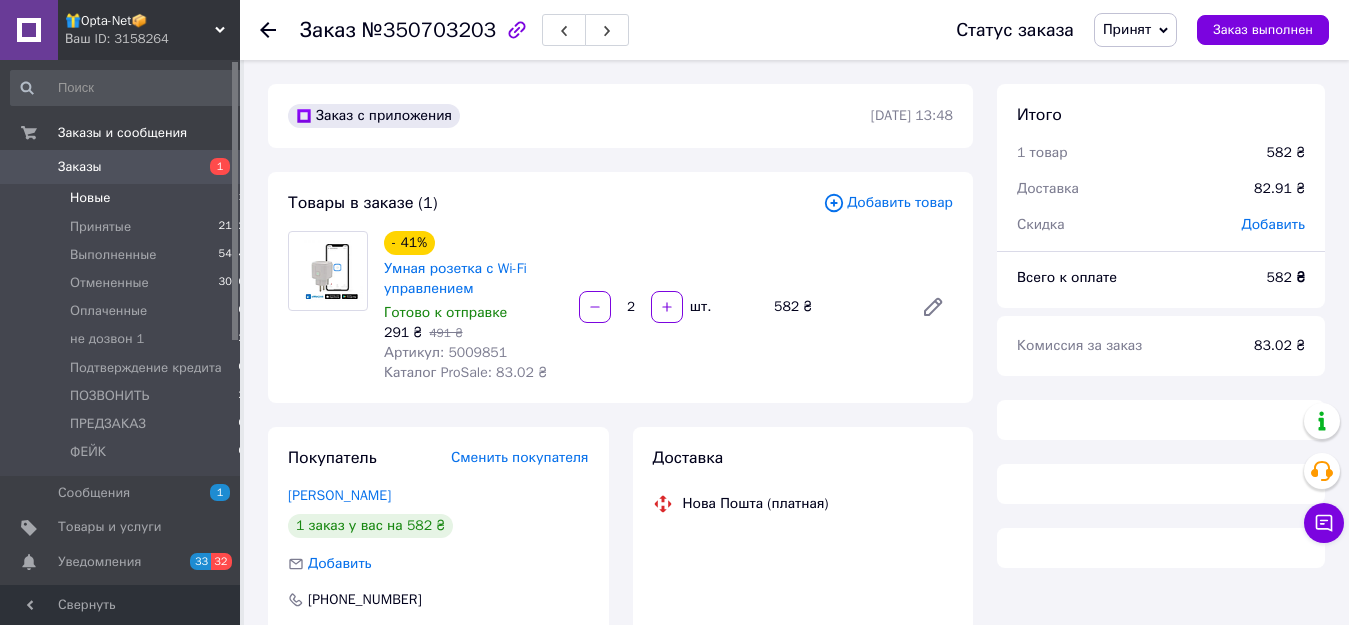 click on "Новые 1" at bounding box center [128, 198] 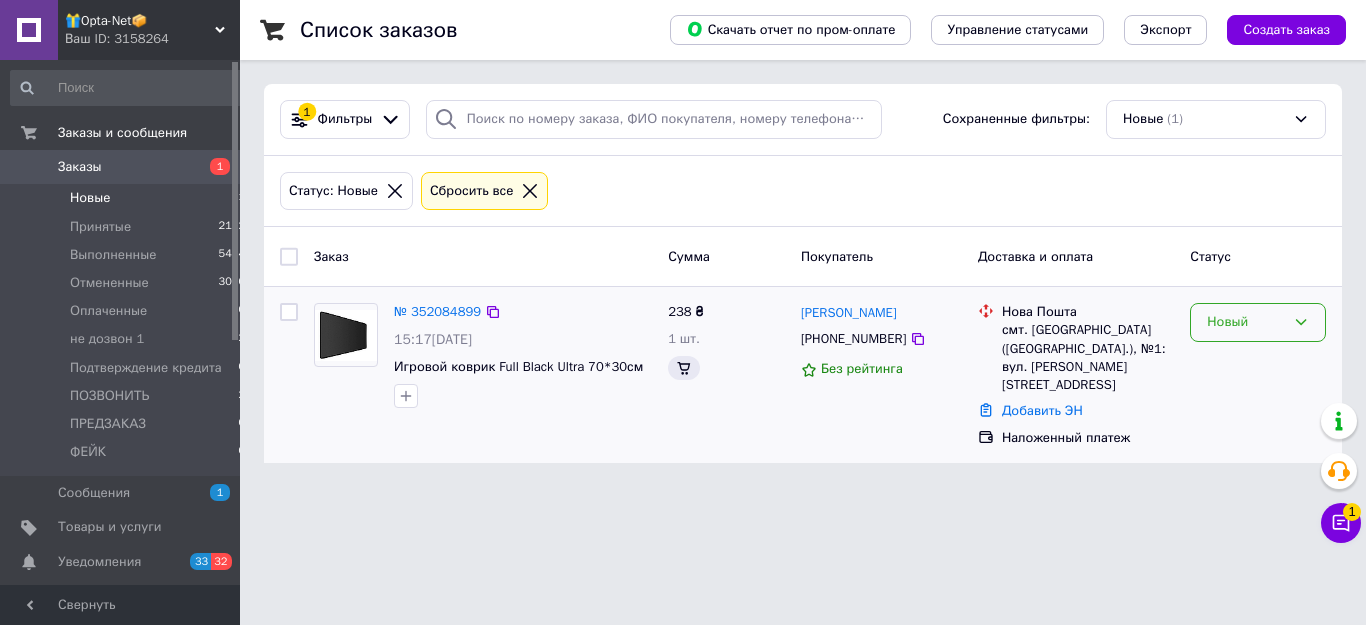 click on "Новый" at bounding box center [1246, 322] 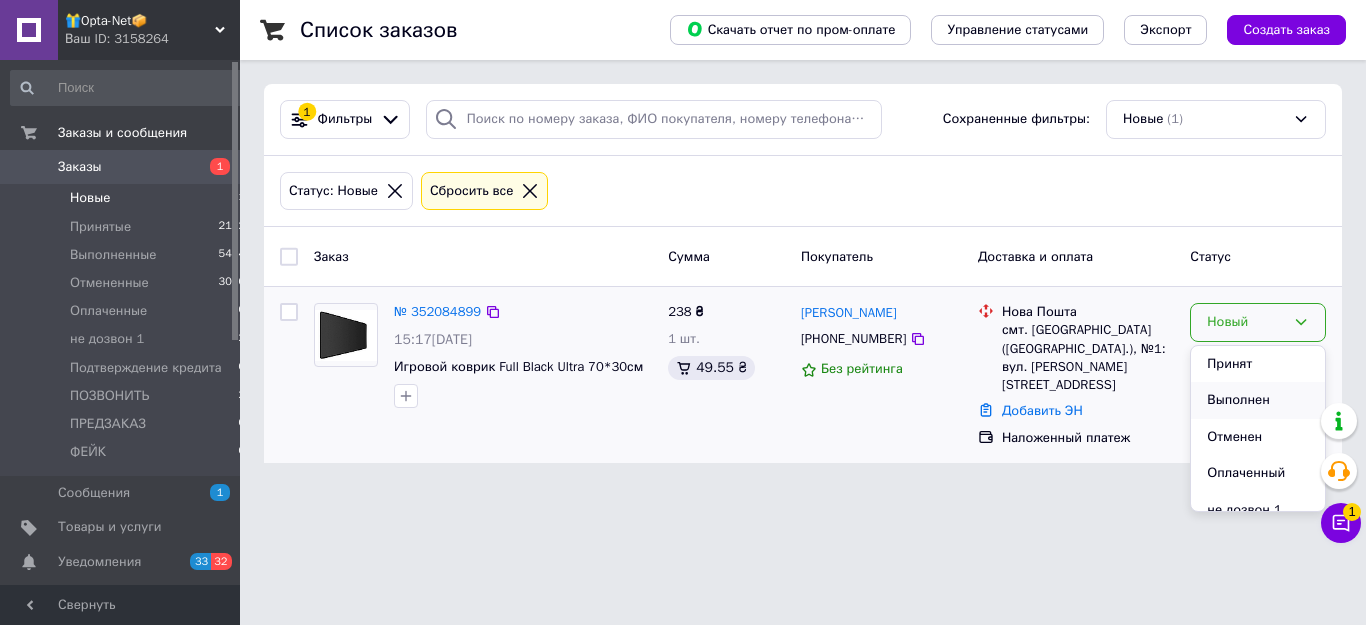 scroll, scrollTop: 185, scrollLeft: 0, axis: vertical 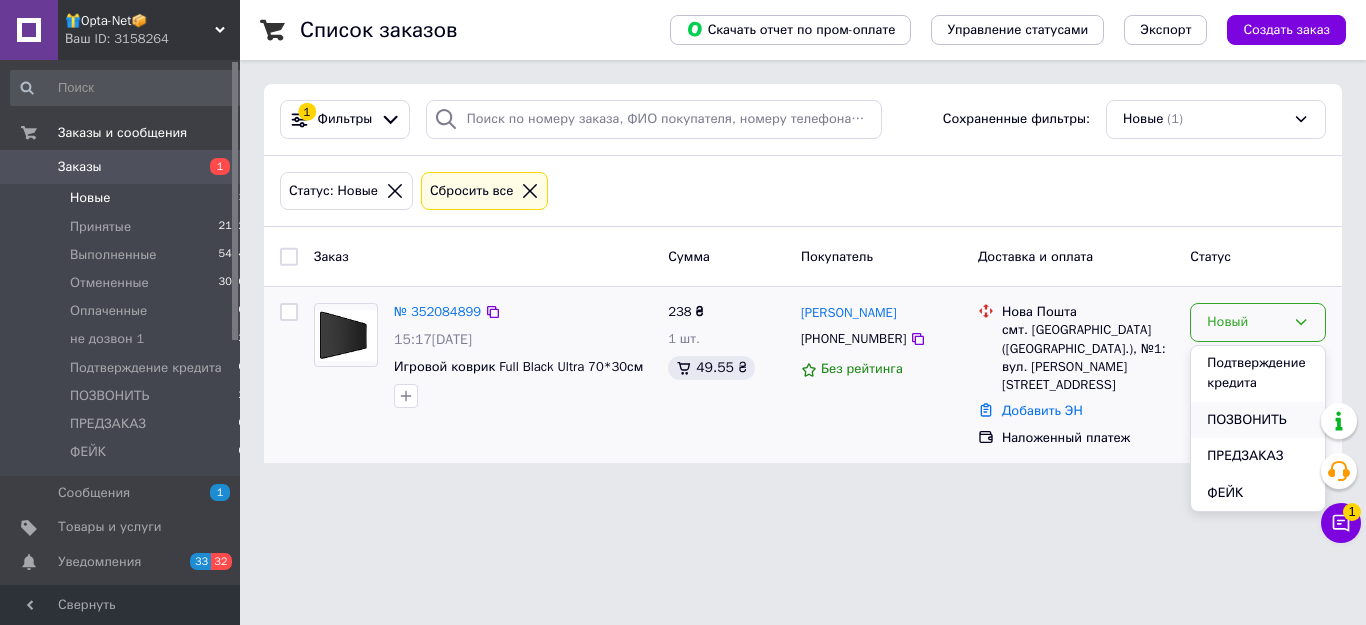click on "ПОЗВОНИТЬ" at bounding box center [1258, 420] 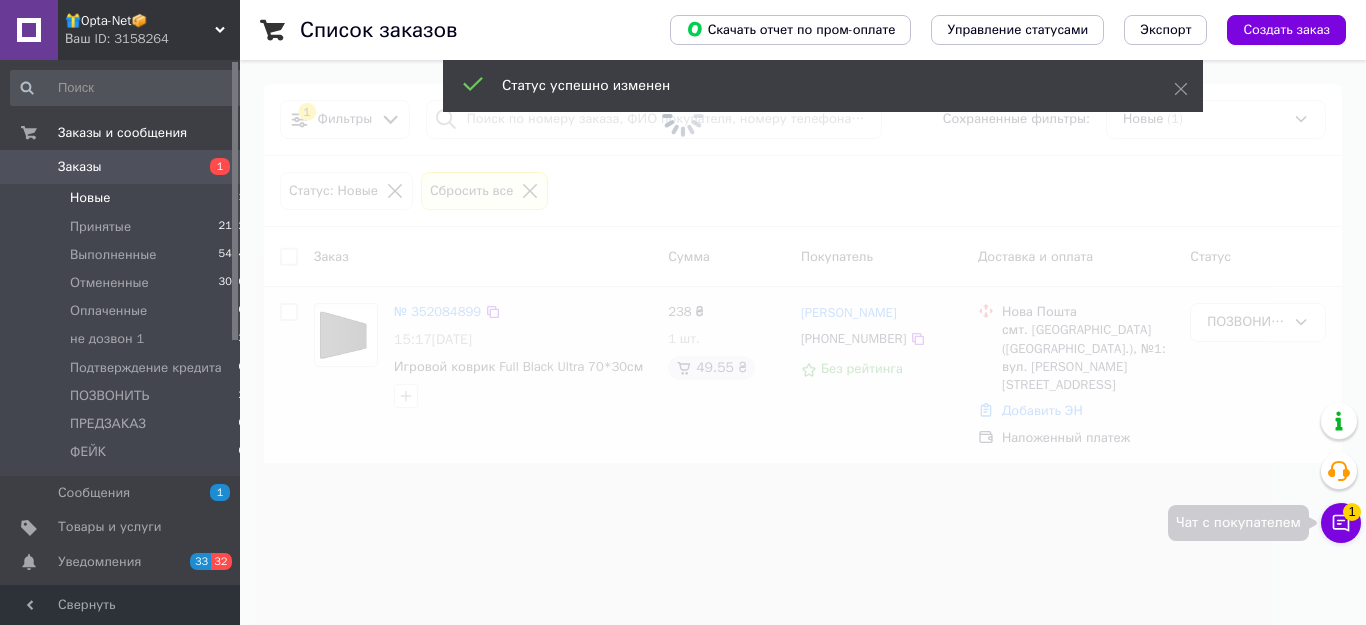 click 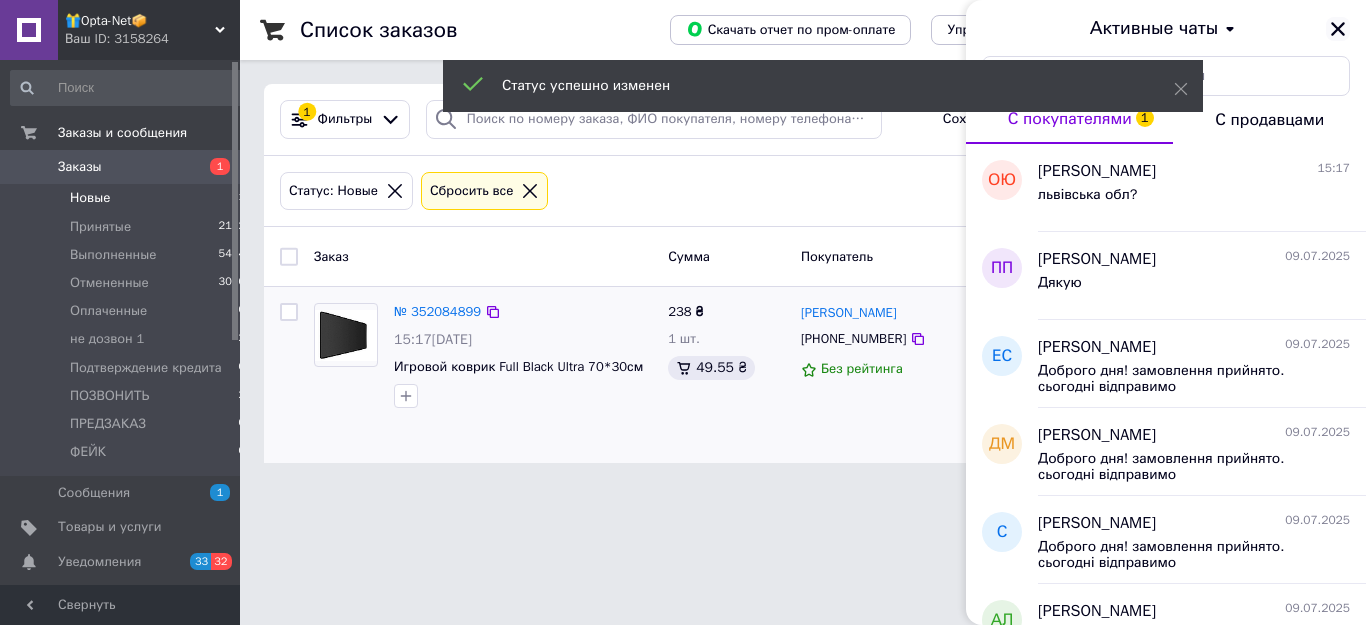 click 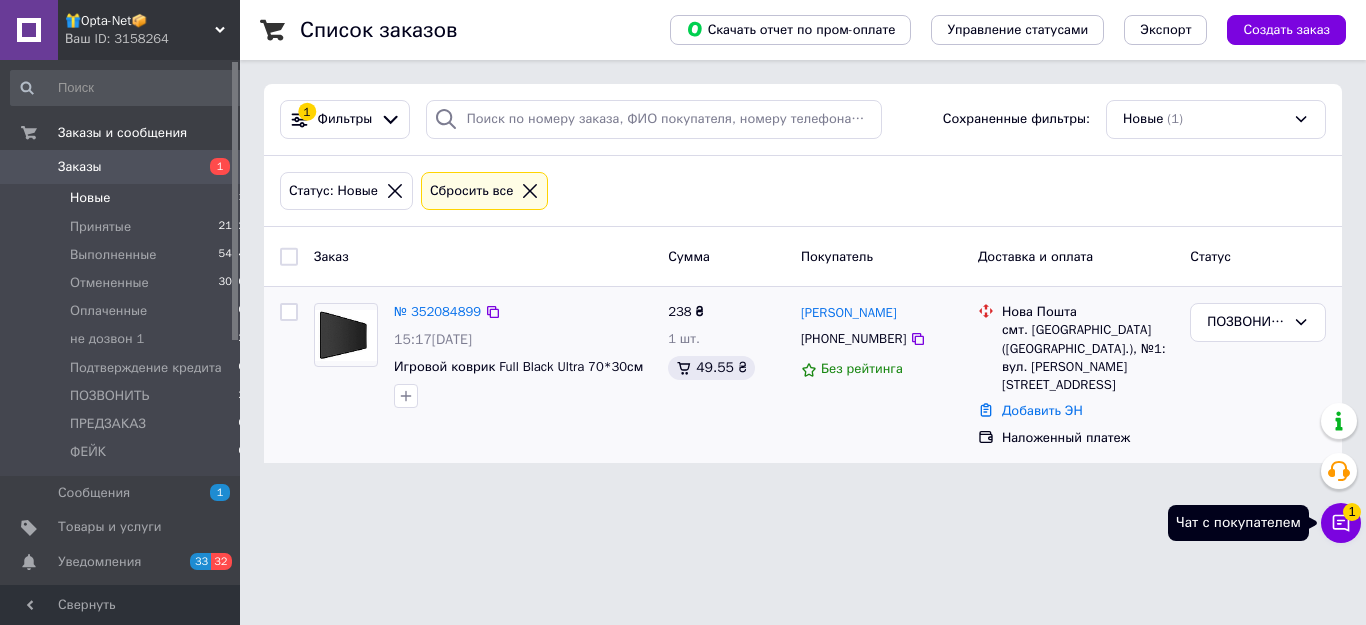 click 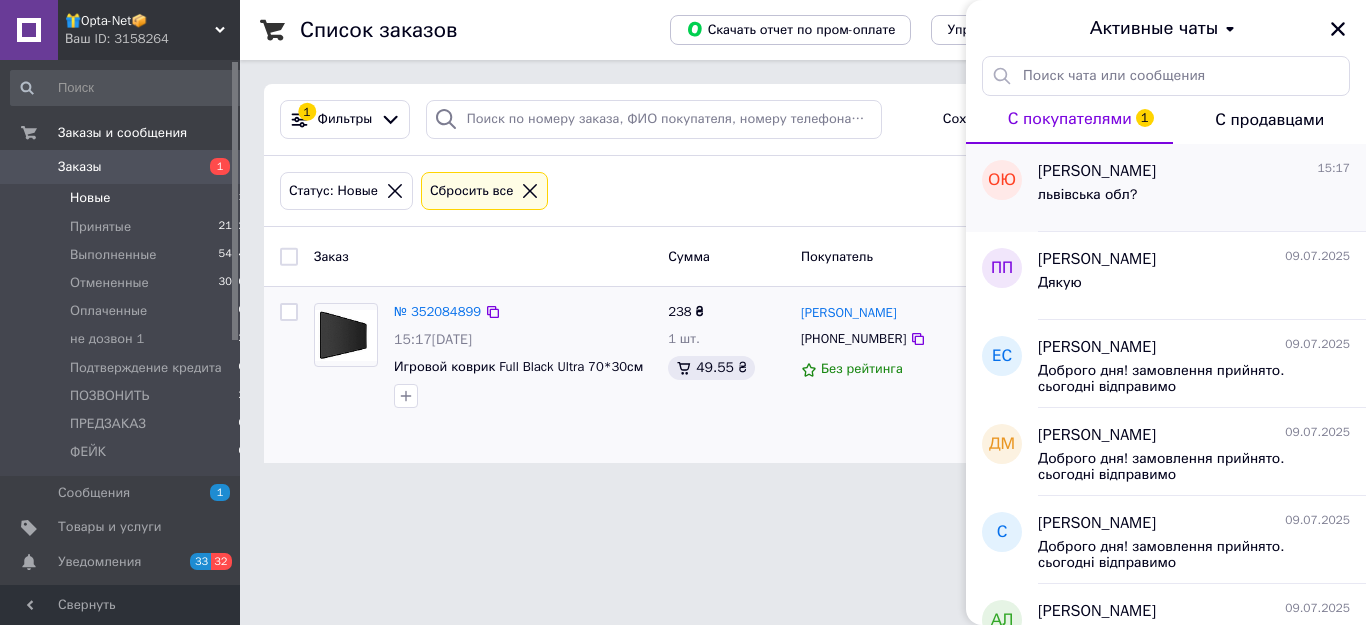 click on "Олег Юськевич 15:17" at bounding box center [1194, 171] 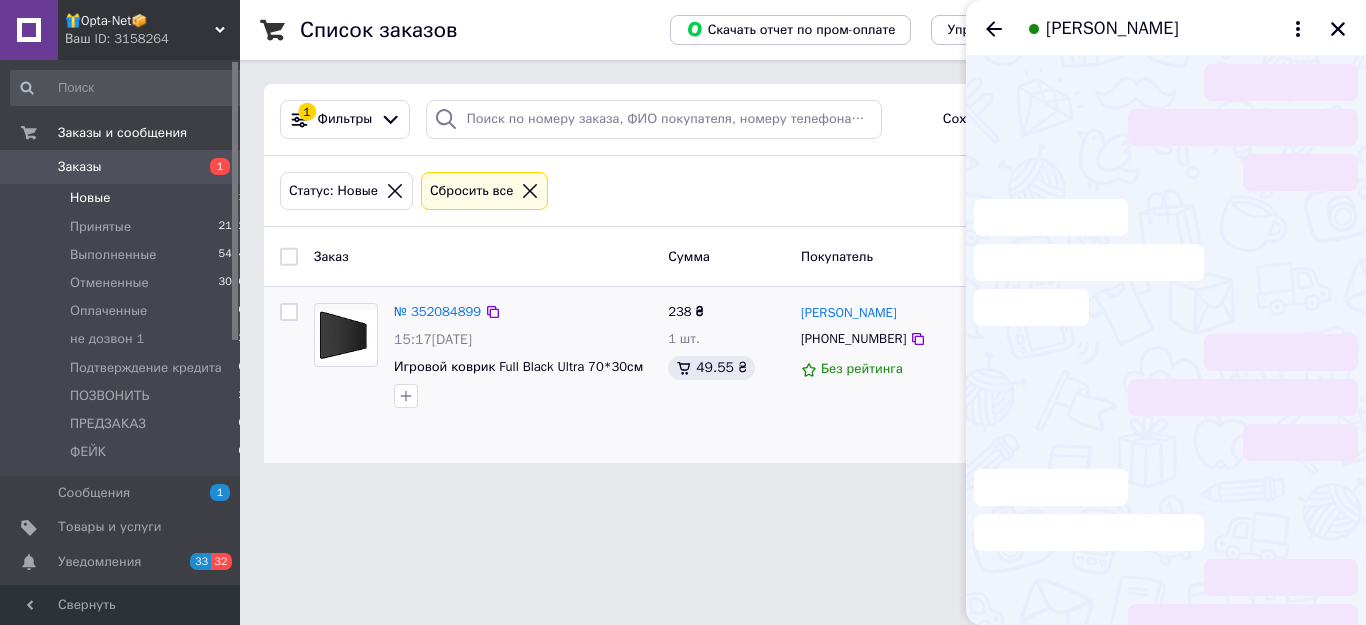 scroll, scrollTop: 841, scrollLeft: 0, axis: vertical 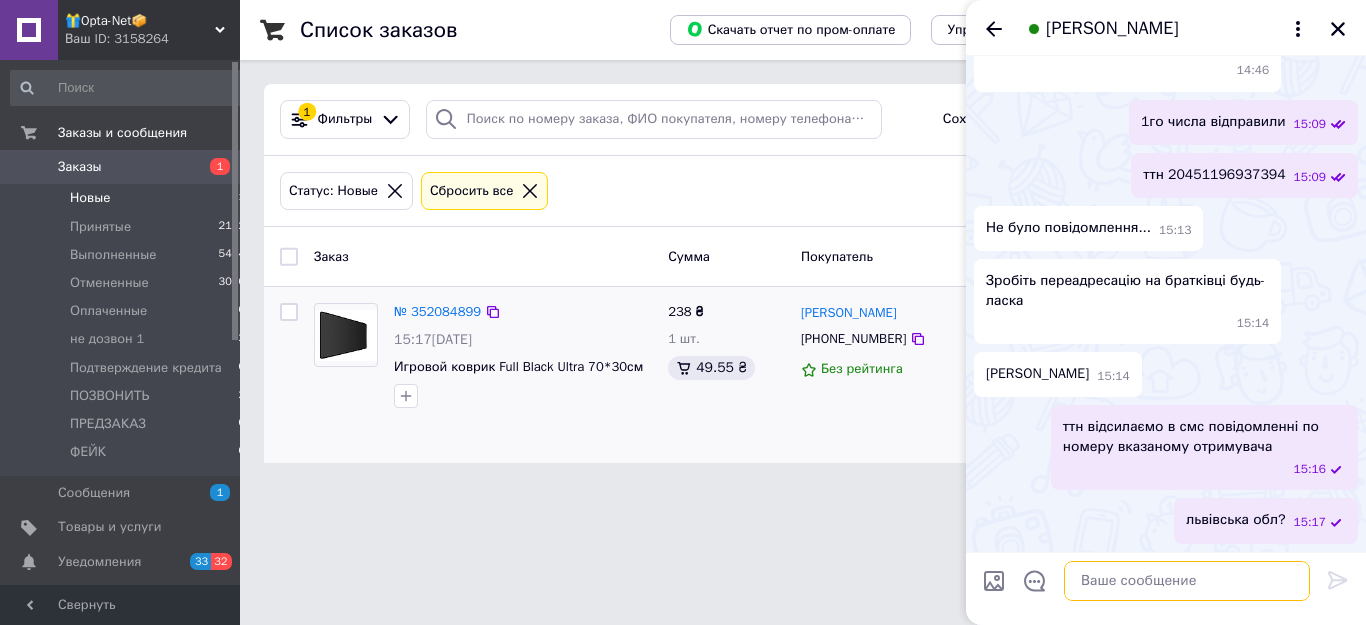 click at bounding box center [1187, 581] 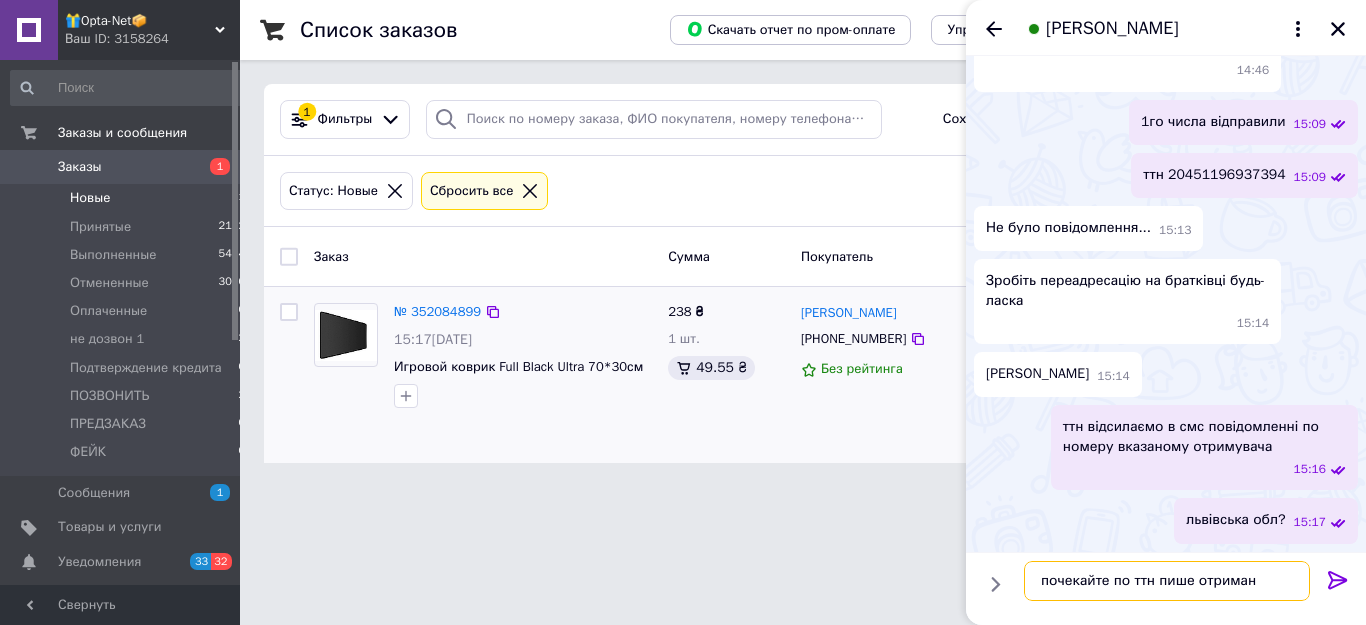 type on "почекайте по ттн пише отримана" 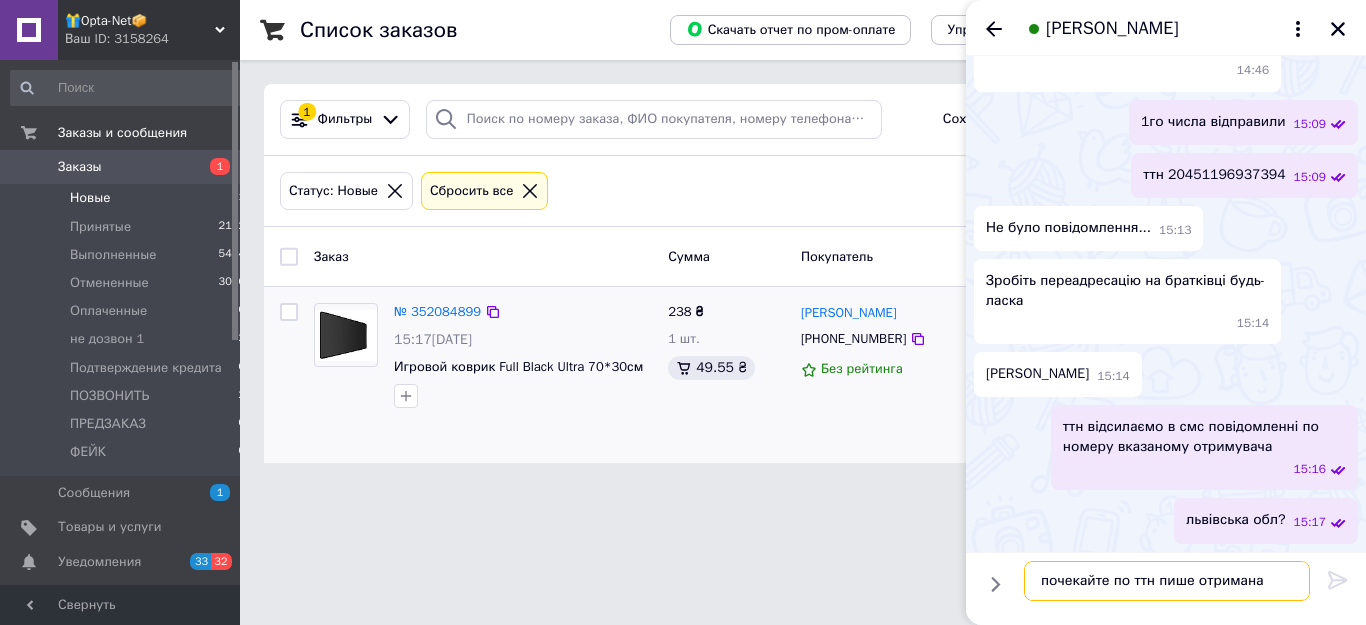 type 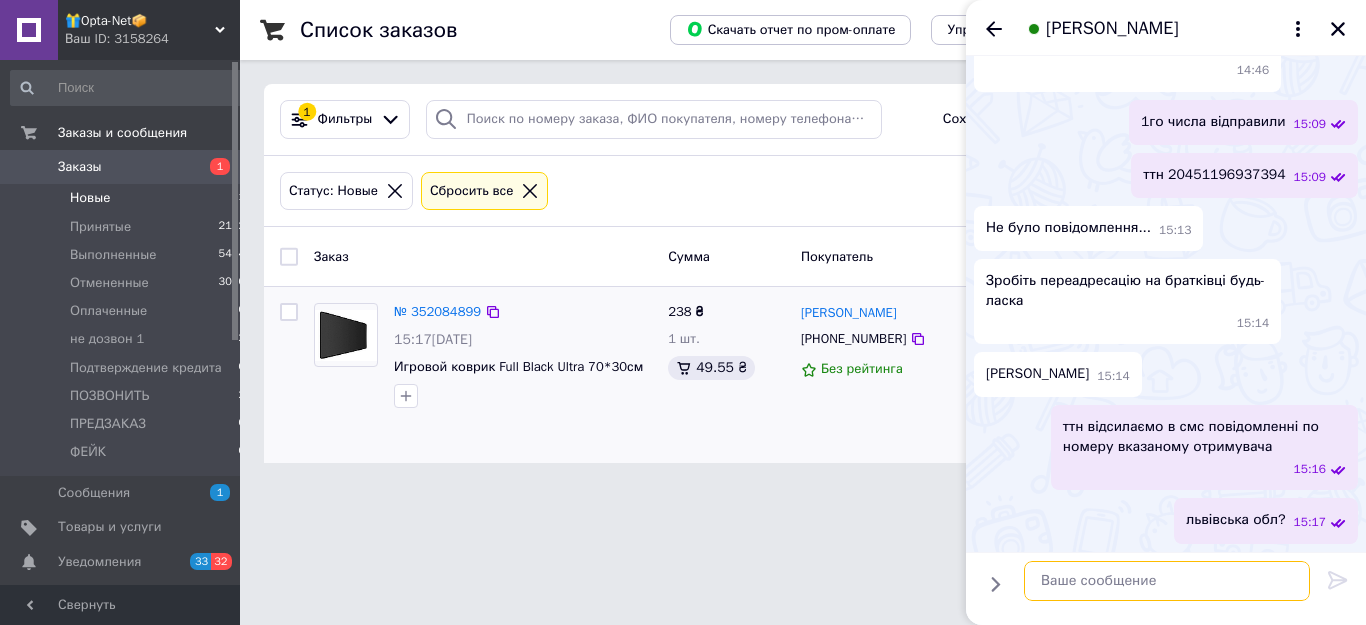 scroll, scrollTop: 967, scrollLeft: 0, axis: vertical 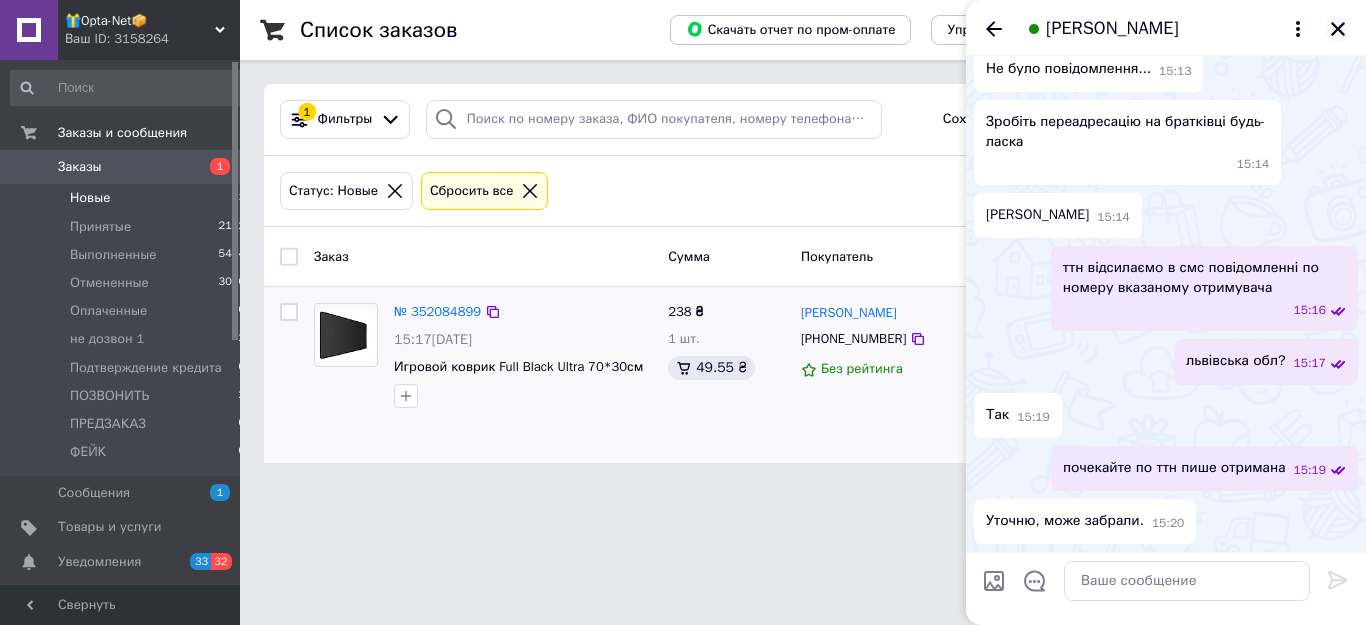 click 